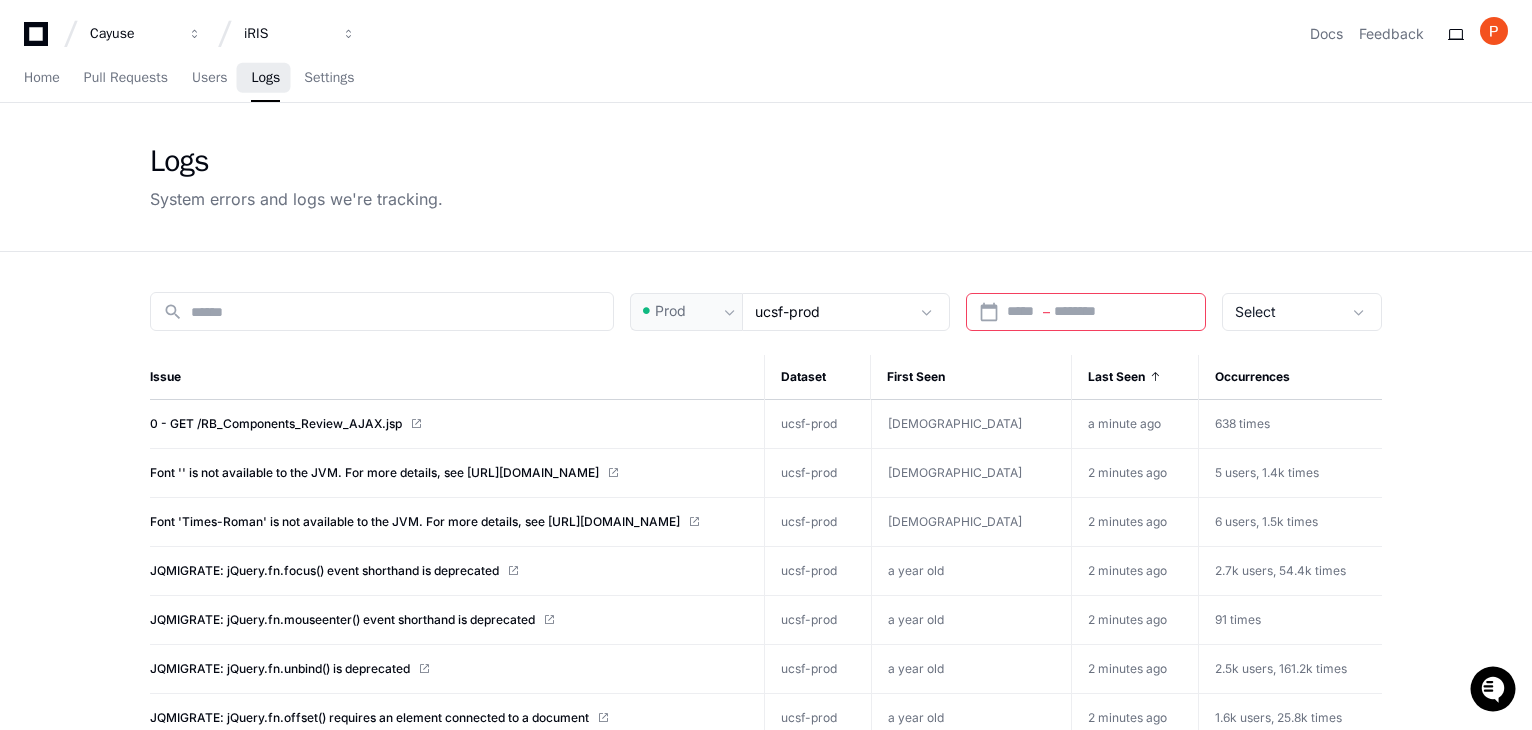 scroll, scrollTop: 0, scrollLeft: 0, axis: both 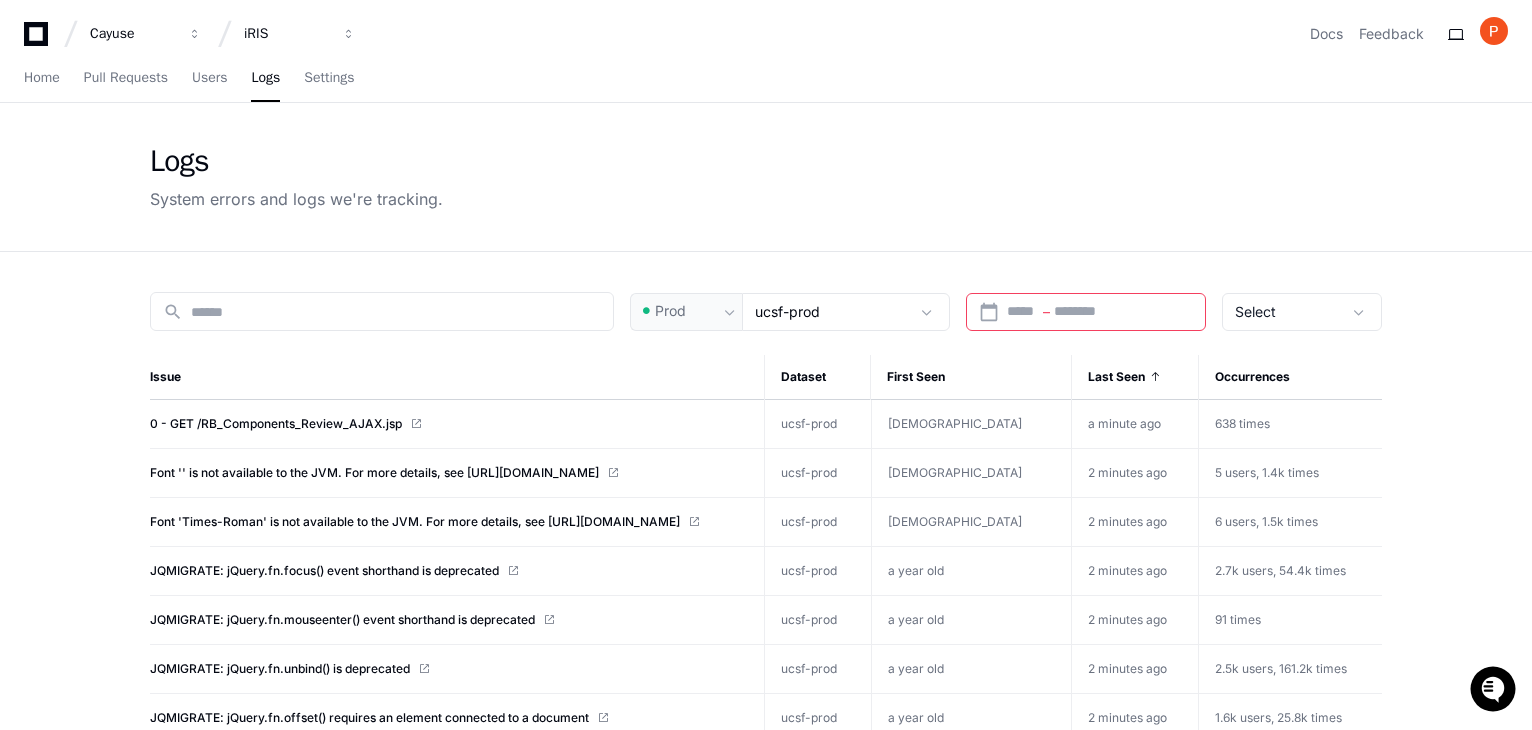 click on "Logs System errors and logs we're tracking." 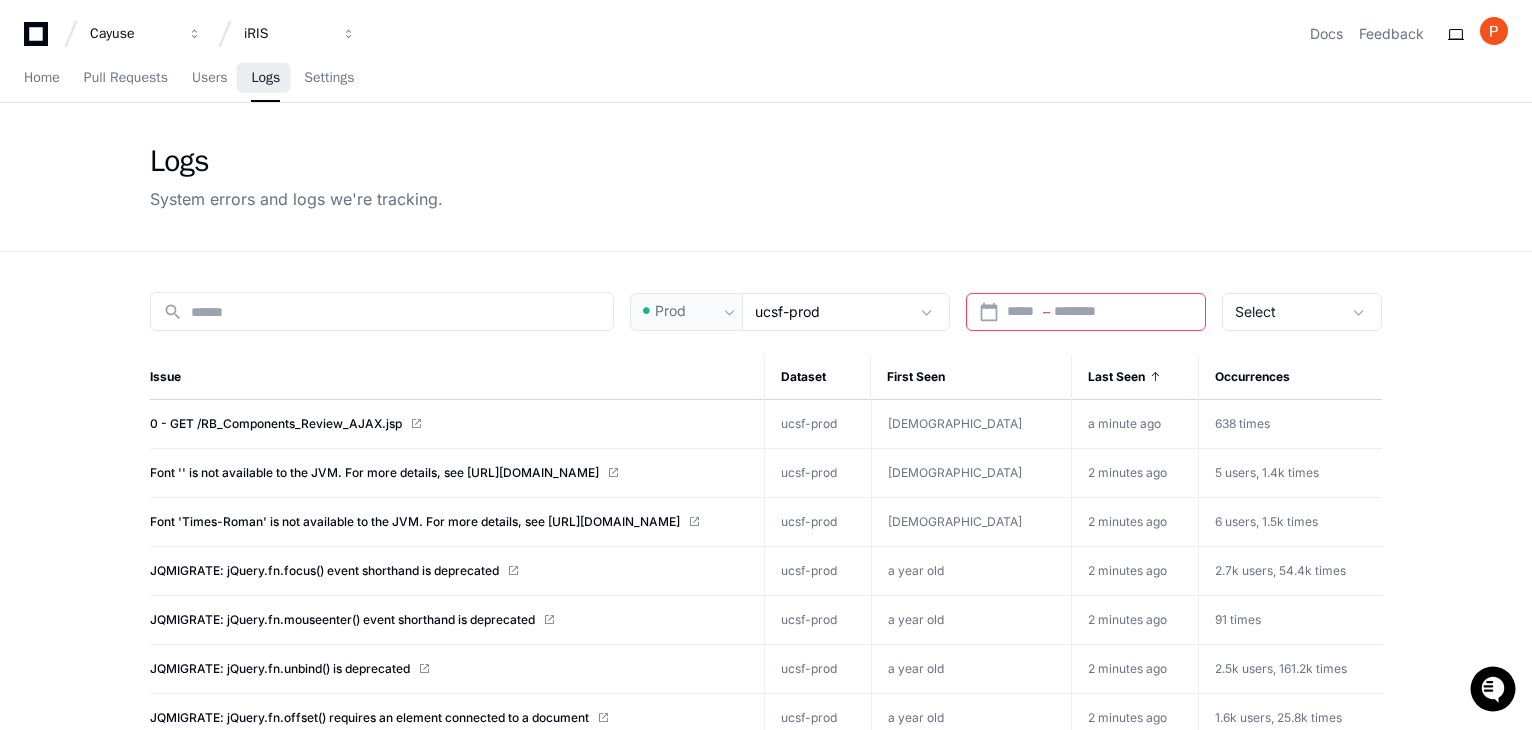 click on "Logs" at bounding box center (265, 78) 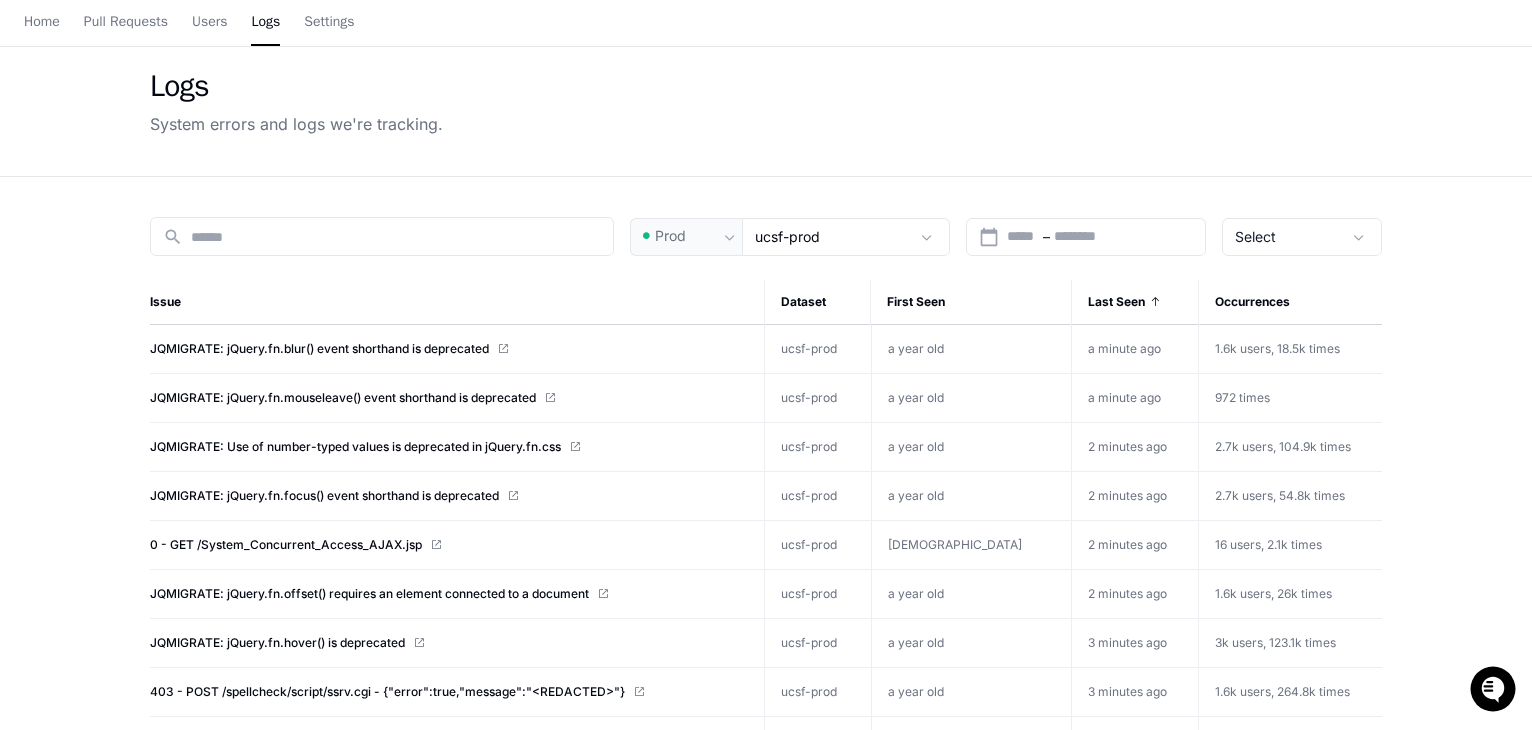 scroll, scrollTop: 0, scrollLeft: 0, axis: both 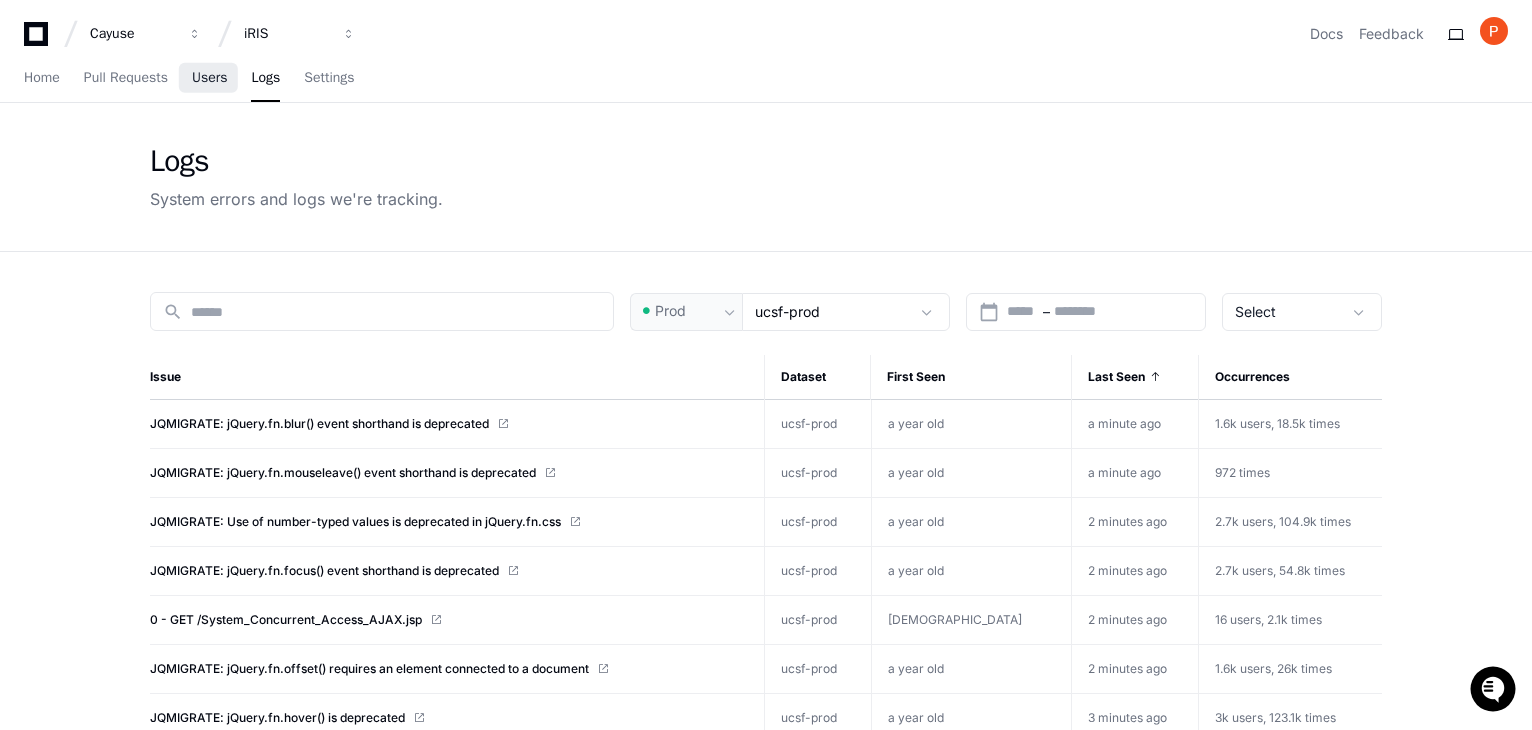 click on "Users" at bounding box center [210, 78] 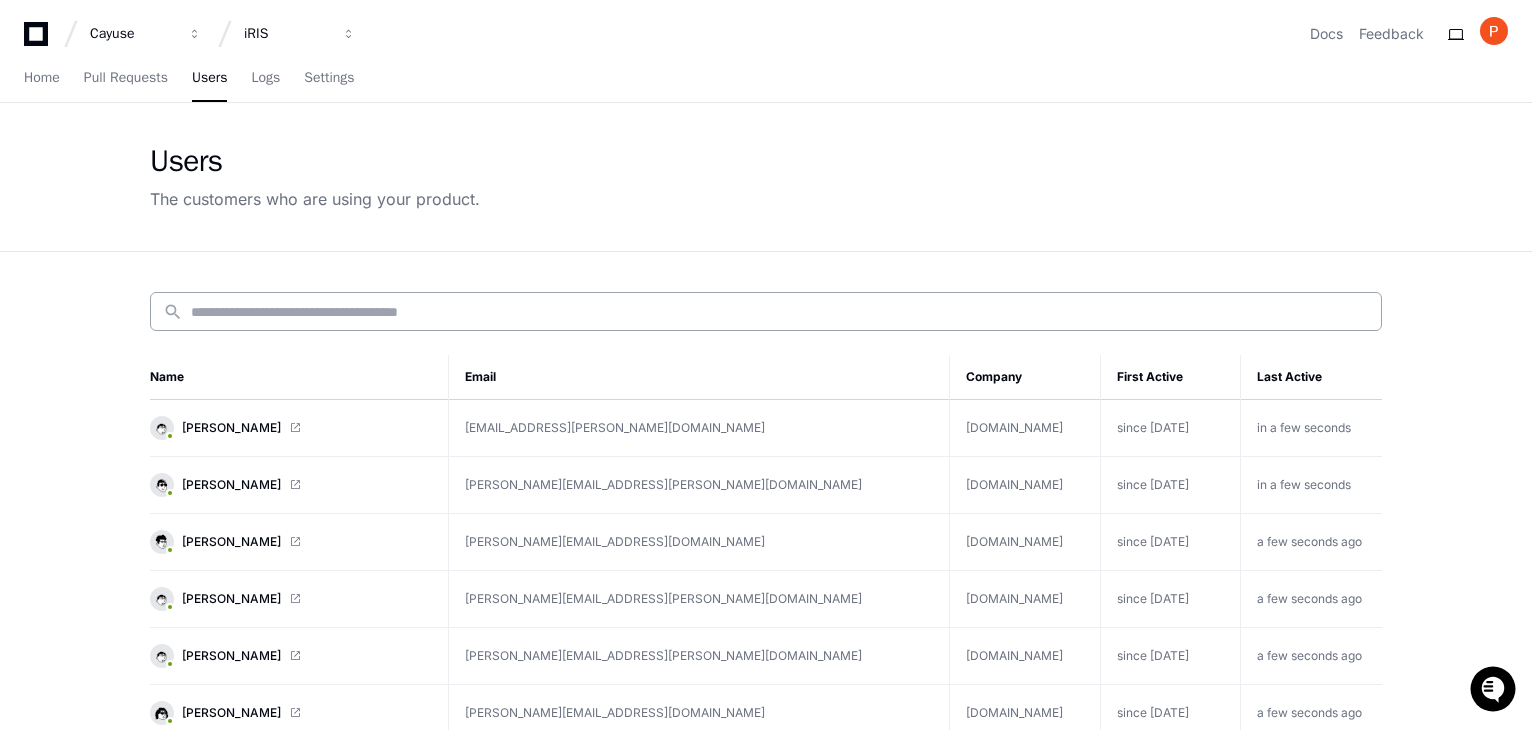 click at bounding box center [780, 312] 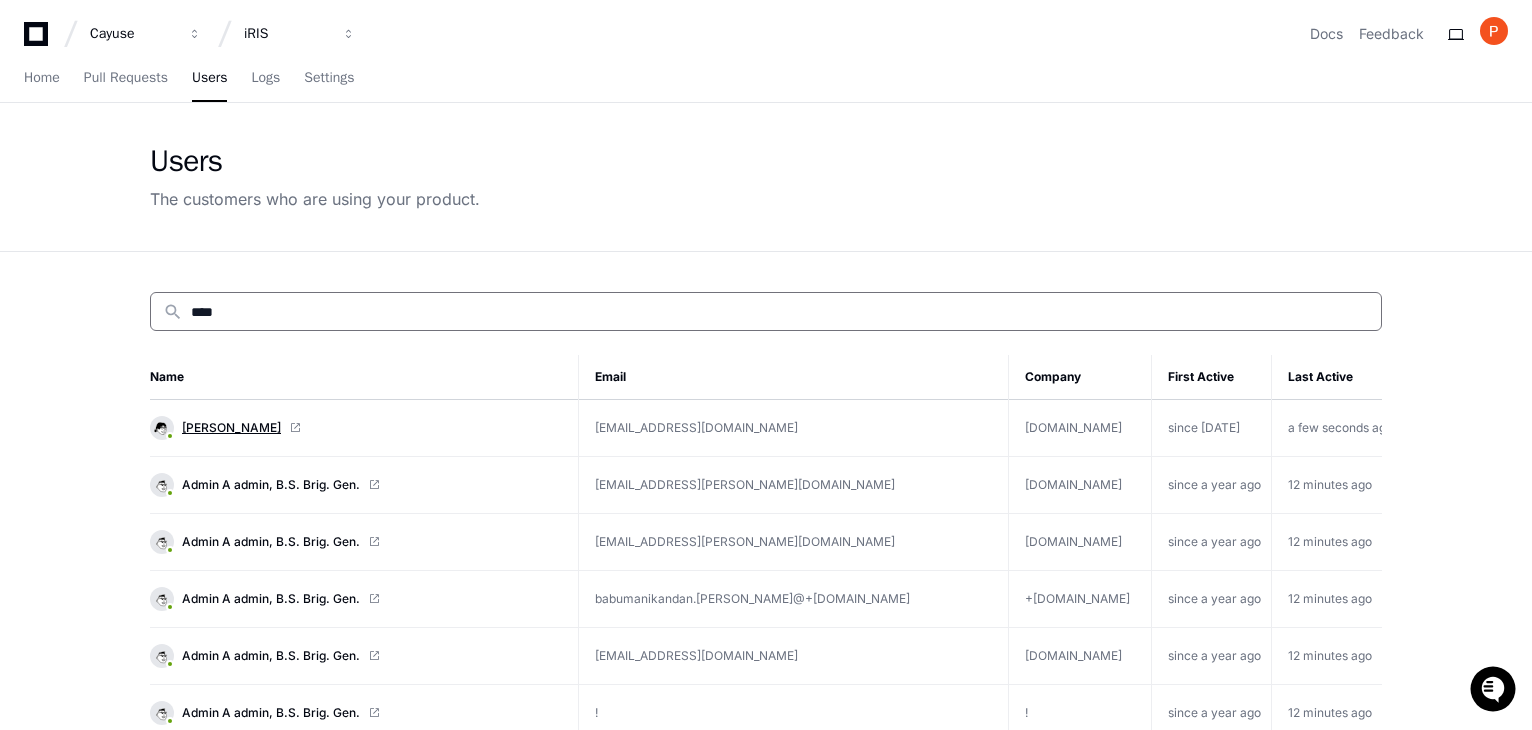 type on "****" 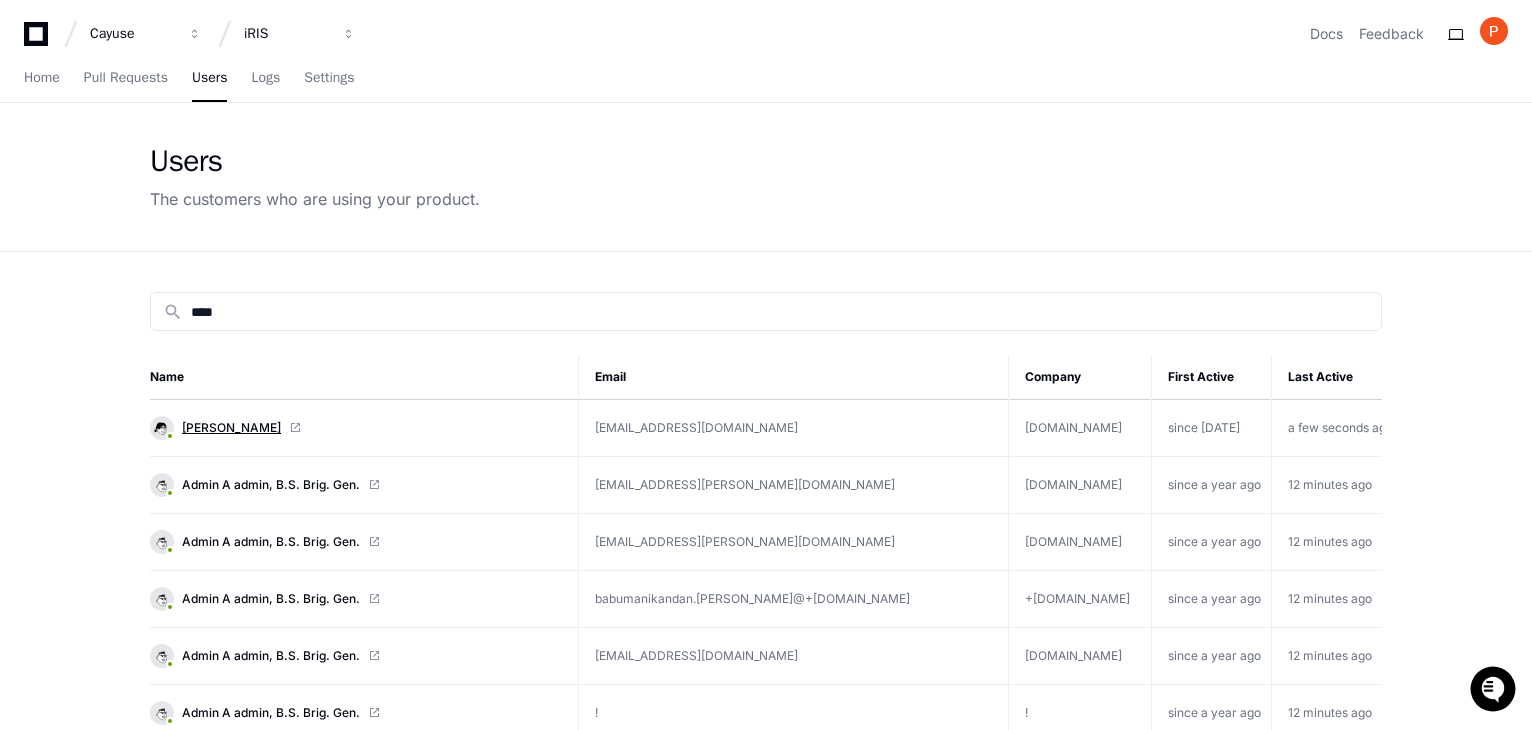 click on "[PERSON_NAME]" 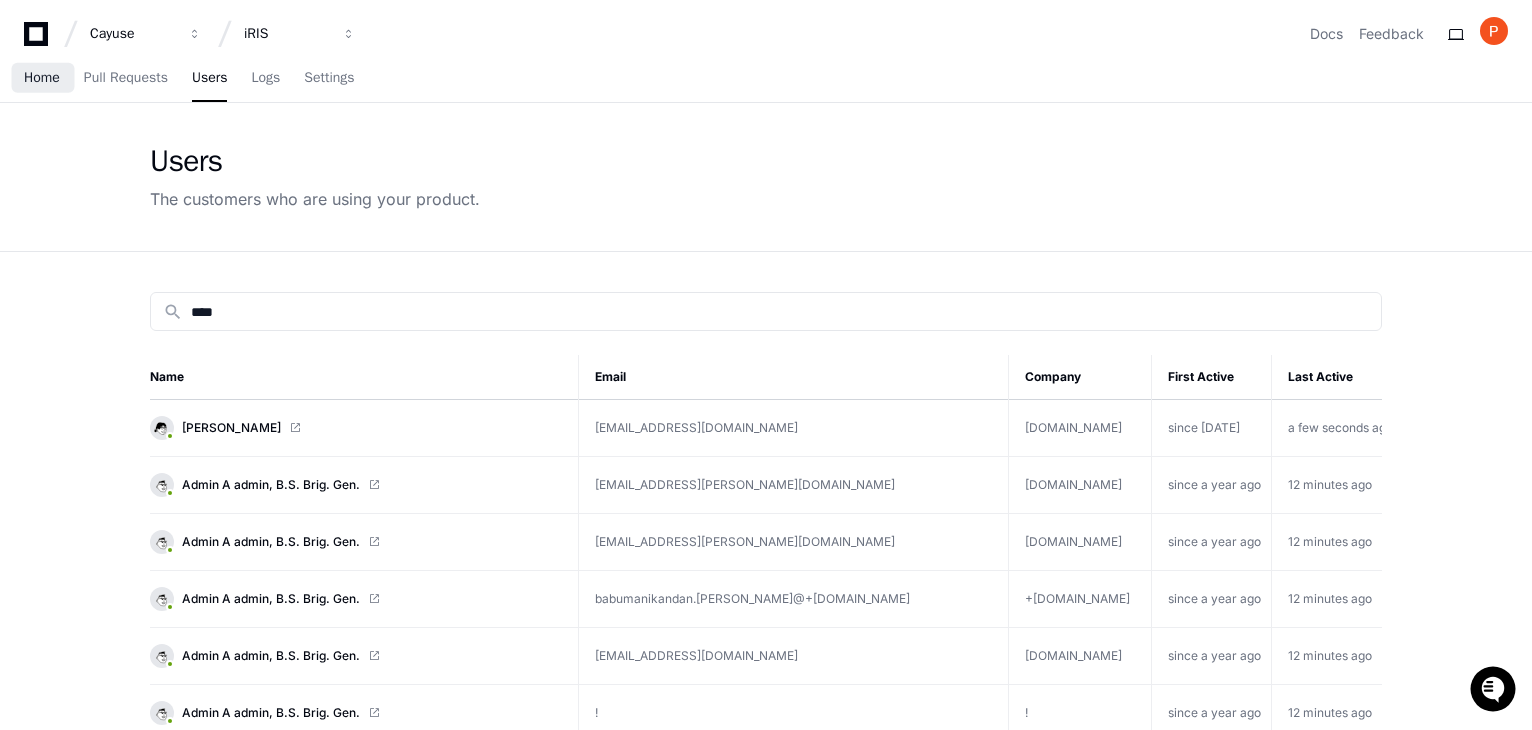 click on "Home" at bounding box center (42, 78) 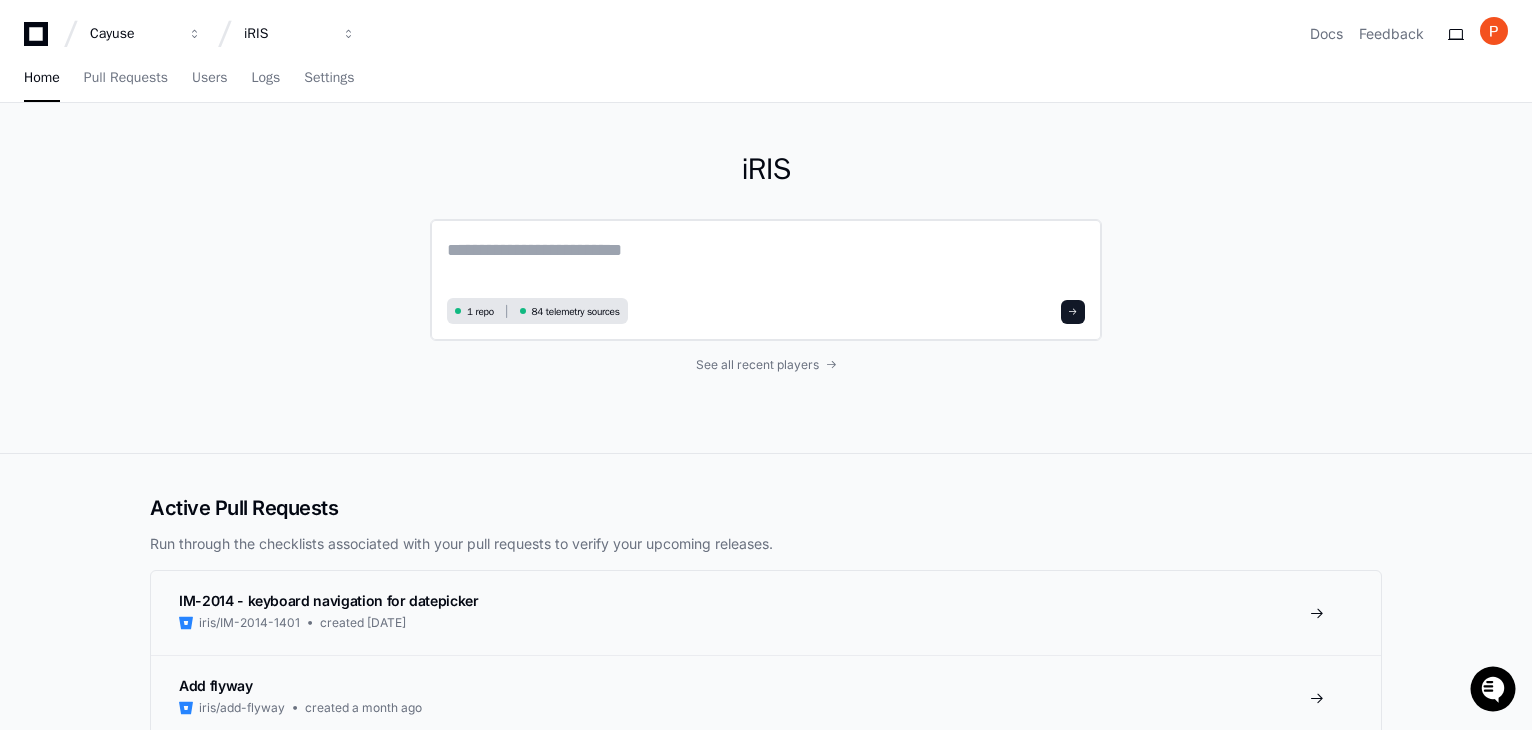 click 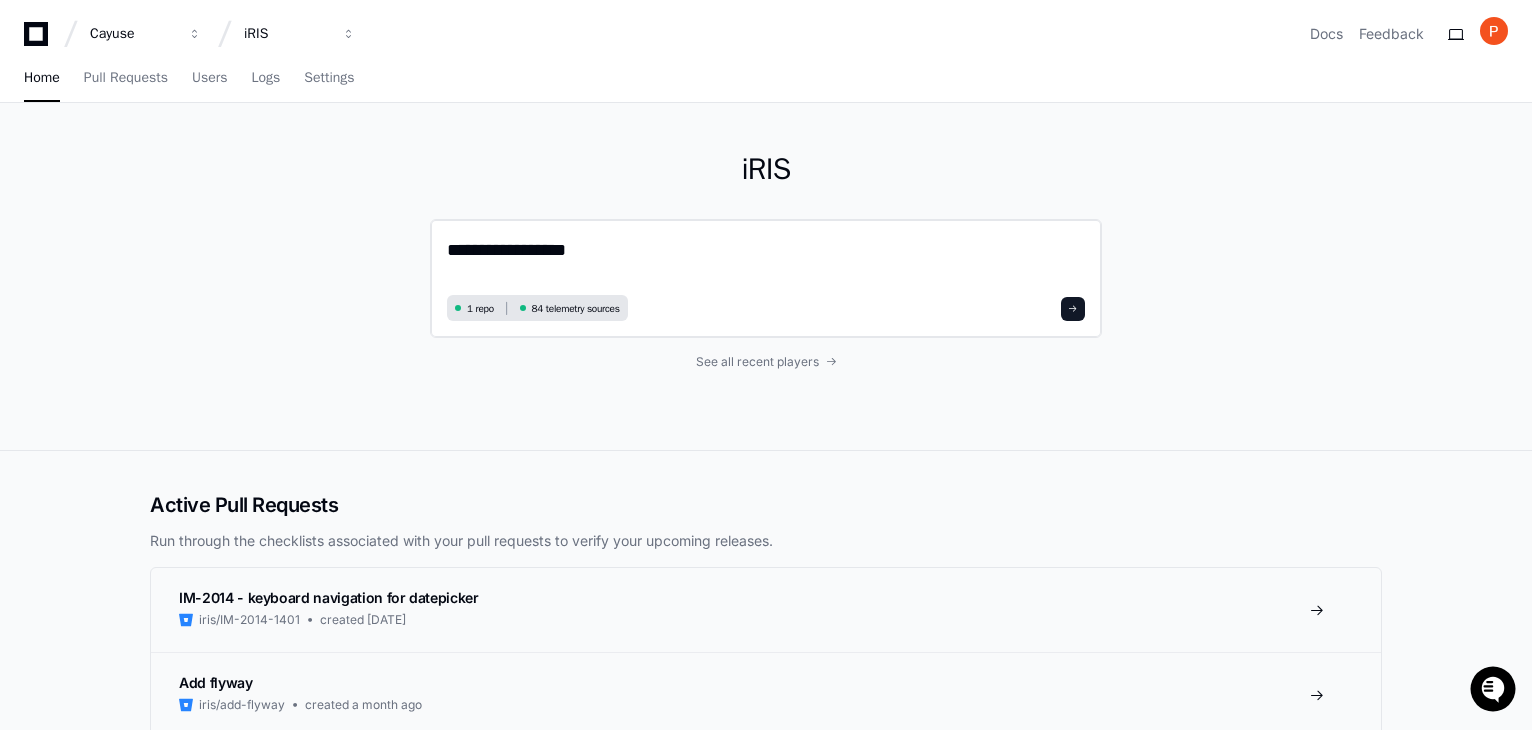 drag, startPoint x: 508, startPoint y: 252, endPoint x: 640, endPoint y: 252, distance: 132 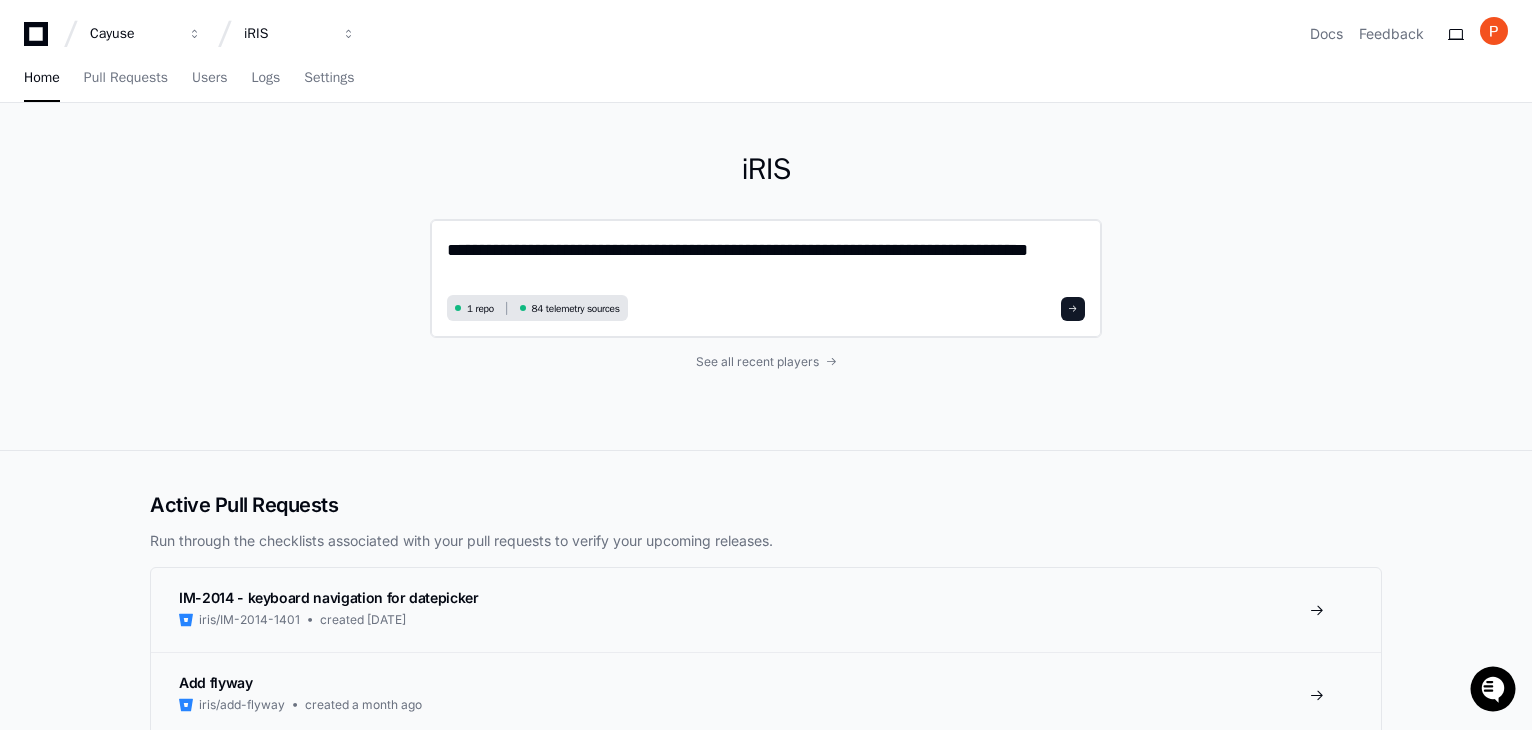 scroll, scrollTop: 0, scrollLeft: 0, axis: both 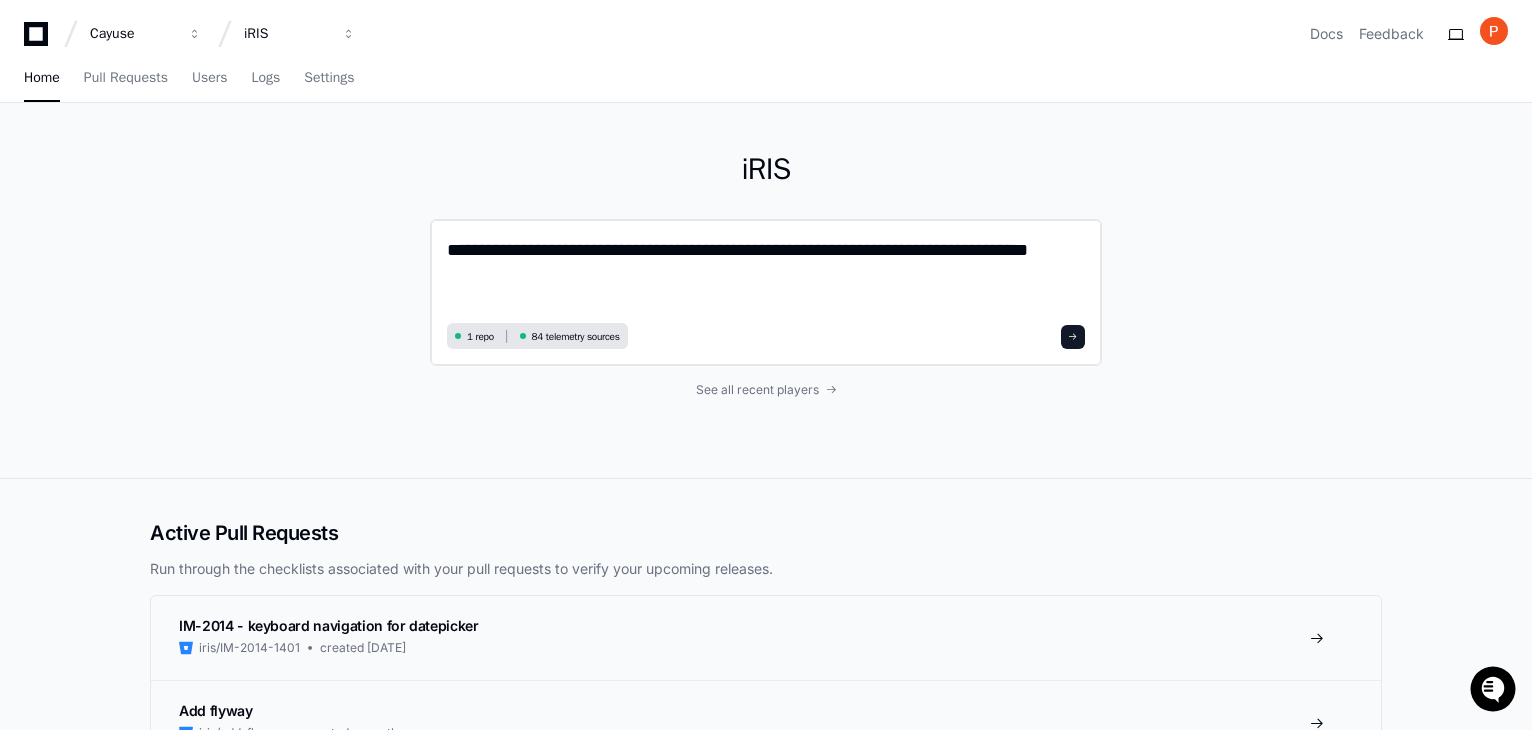 paste on "**********" 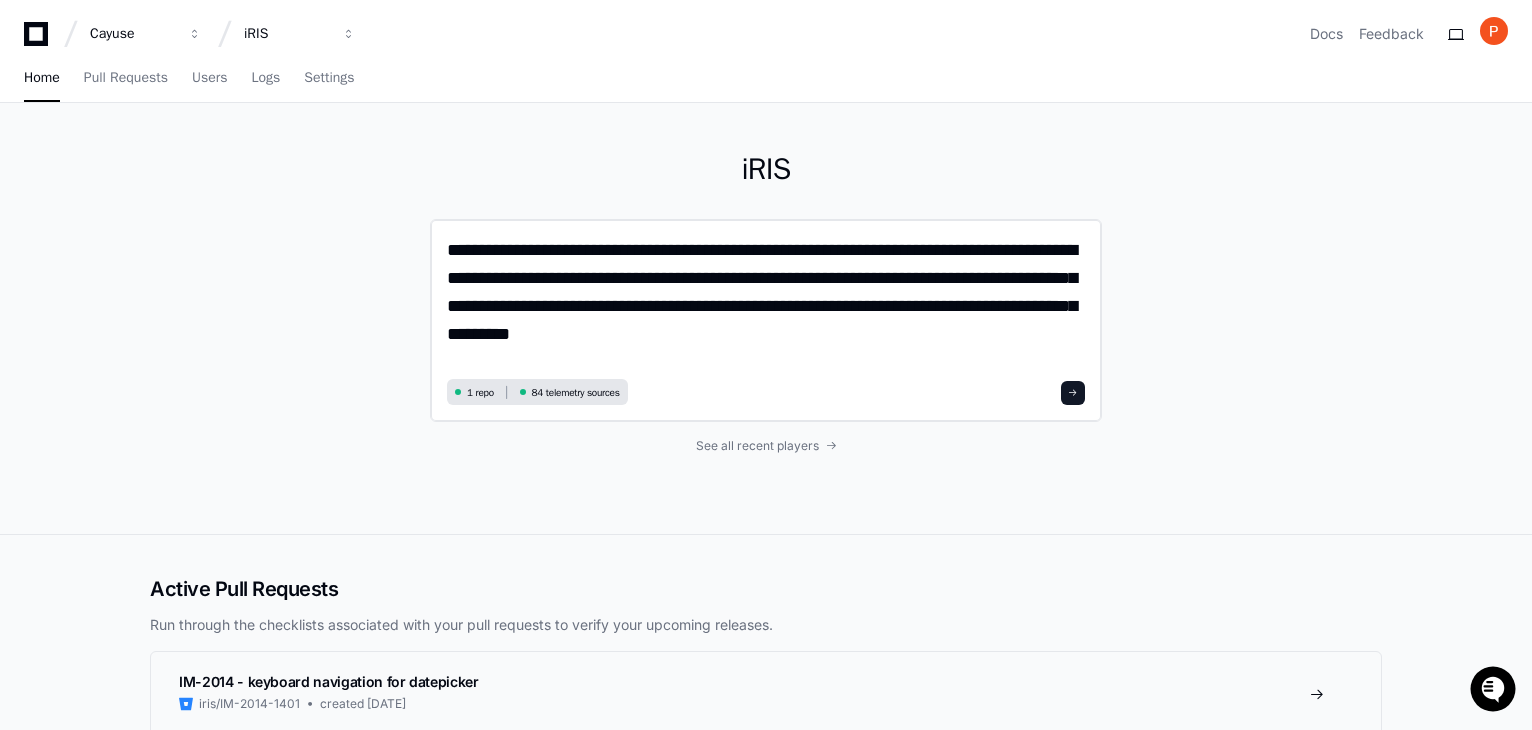scroll, scrollTop: 0, scrollLeft: 0, axis: both 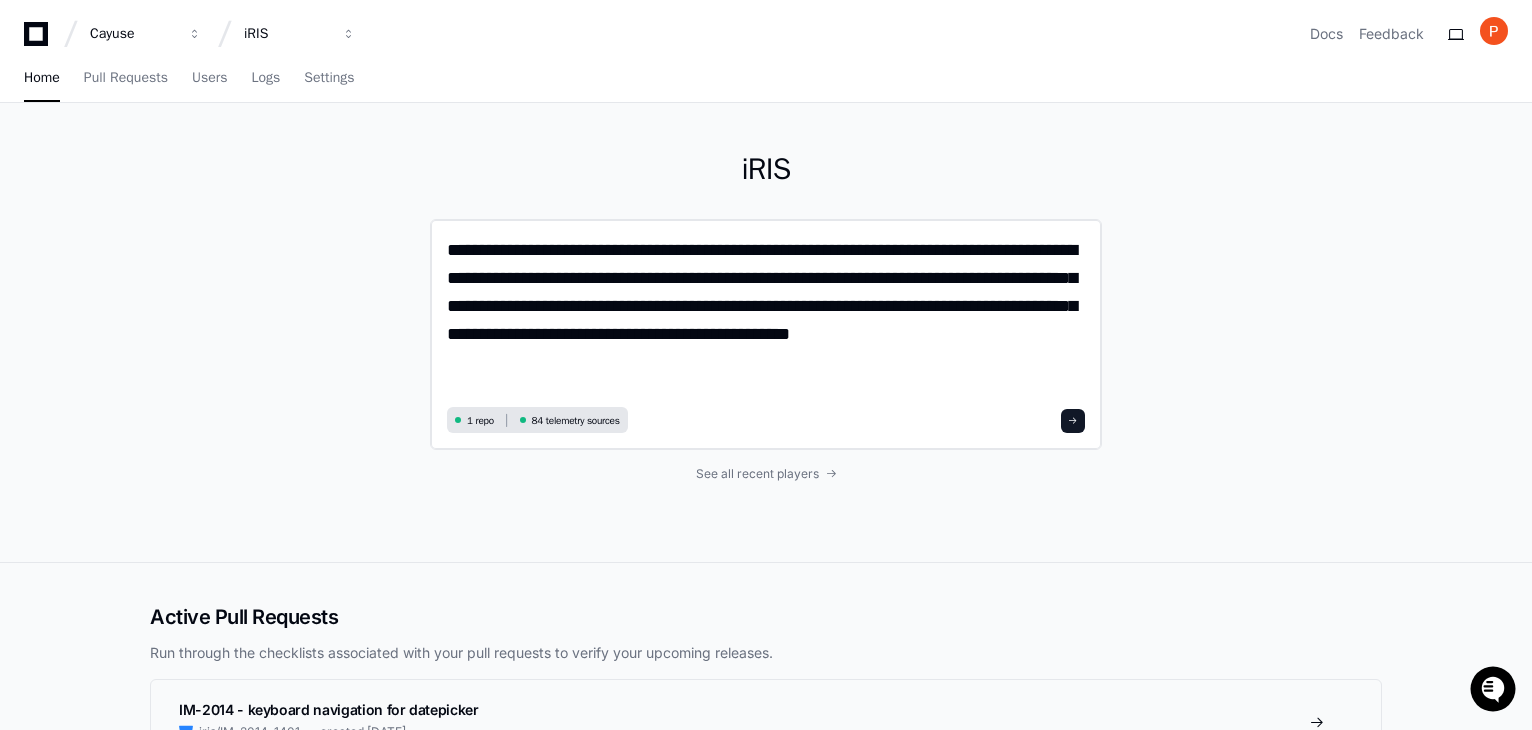 type on "**********" 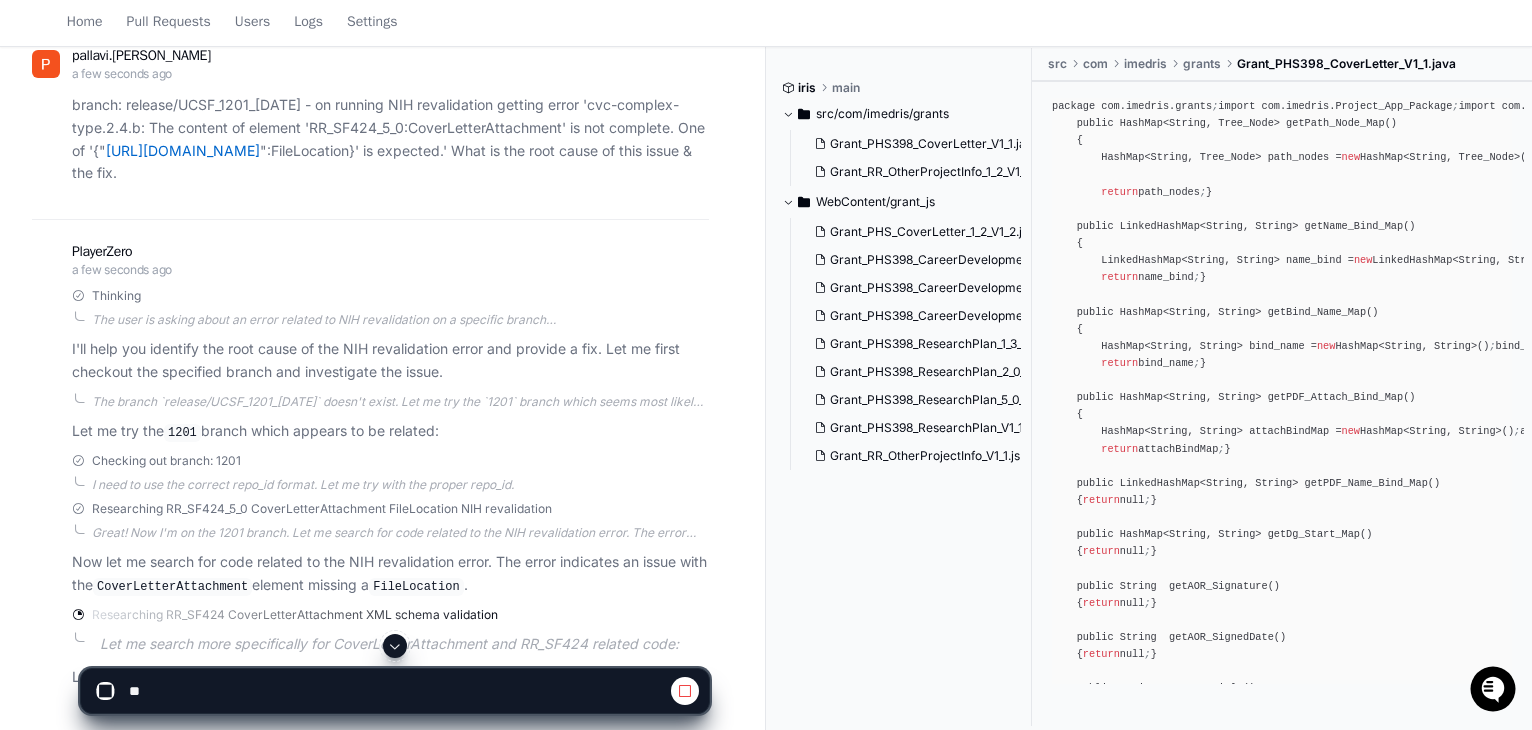 scroll, scrollTop: 324, scrollLeft: 0, axis: vertical 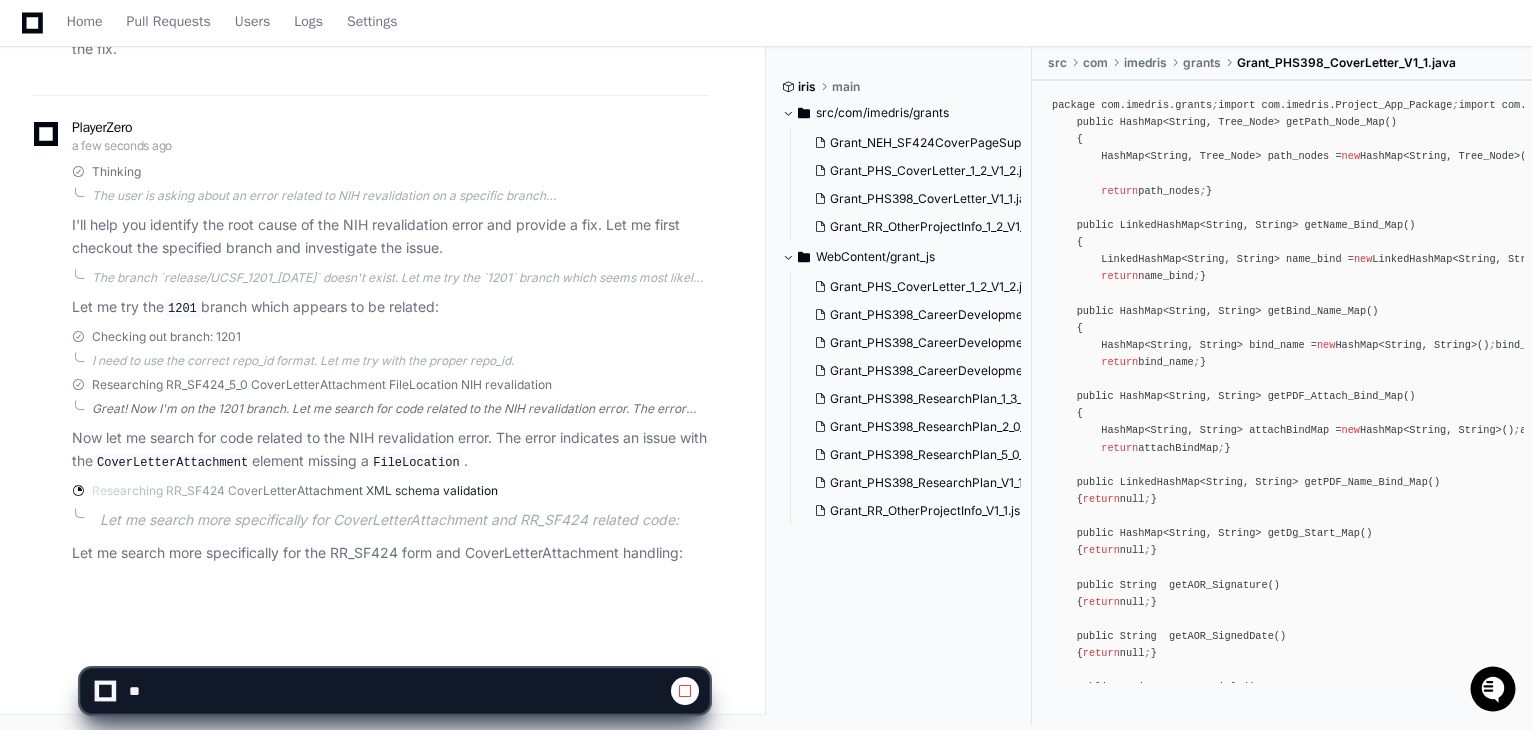 click on "Great! Now I'm on the 1201 branch. Let me search for code related to the NIH revalidation error. The error message mentions:
- `RR_SF424_5_0:CoverLetterAttachment`
- `FileLocation` element is missing
- This is related to XML schema validation
Let me search for relevant code related to these terms." 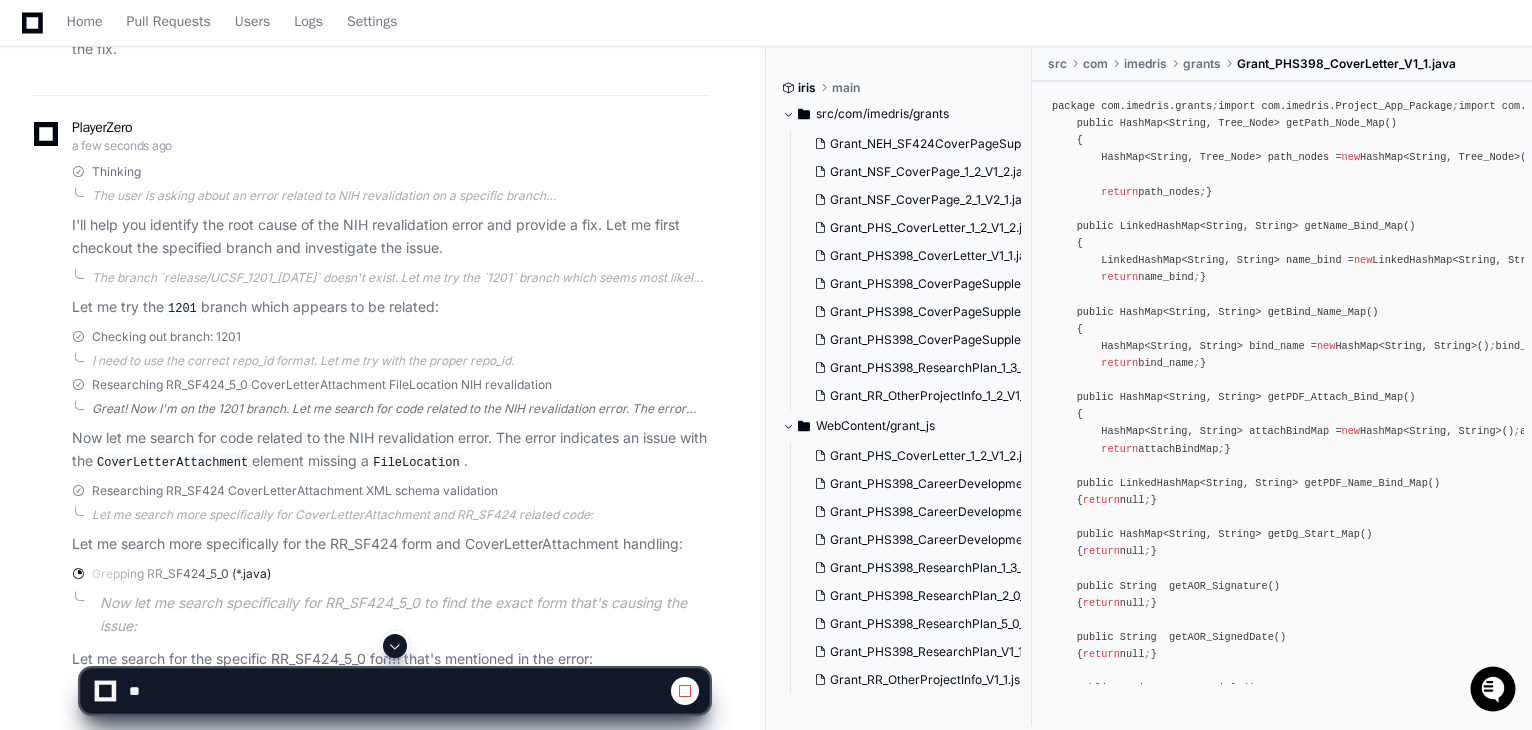 click on "Great! Now I'm on the 1201 branch. Let me search for code related to the NIH revalidation error. The error message mentions:
- `RR_SF424_5_0:CoverLetterAttachment`
- `FileLocation` element is missing
- This is related to XML schema validation
Let me search for relevant code related to these terms." 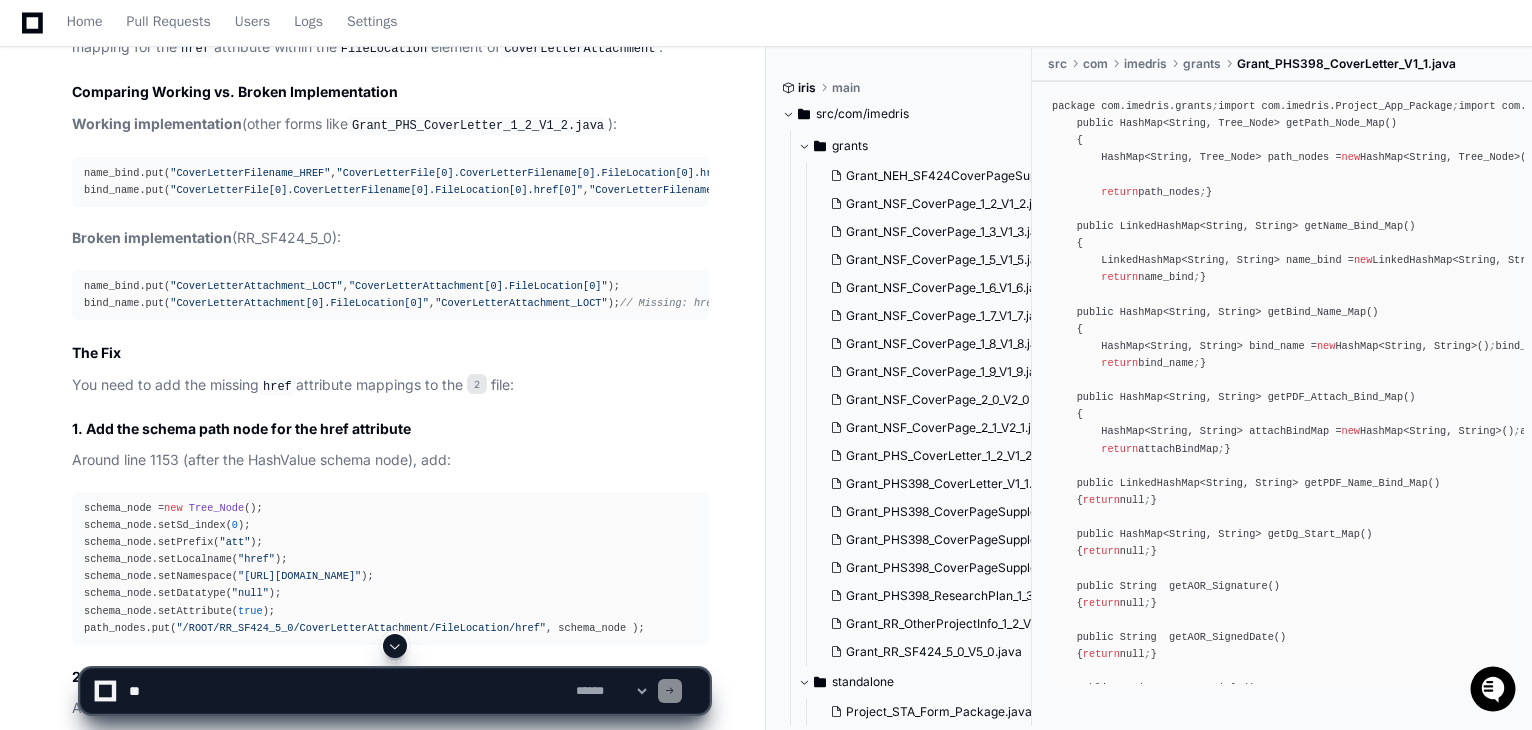 scroll, scrollTop: 2623, scrollLeft: 0, axis: vertical 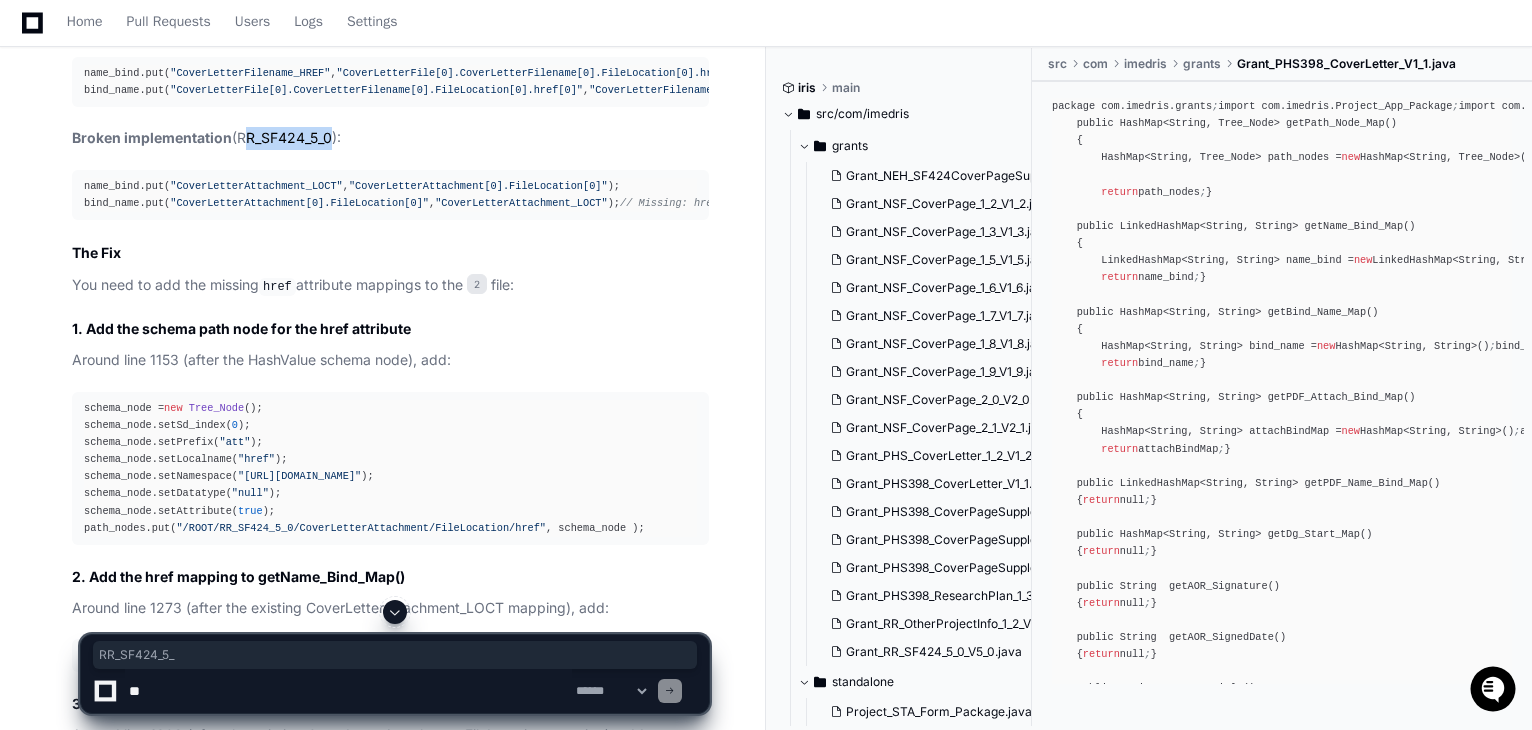drag, startPoint x: 241, startPoint y: 128, endPoint x: 331, endPoint y: 122, distance: 90.199776 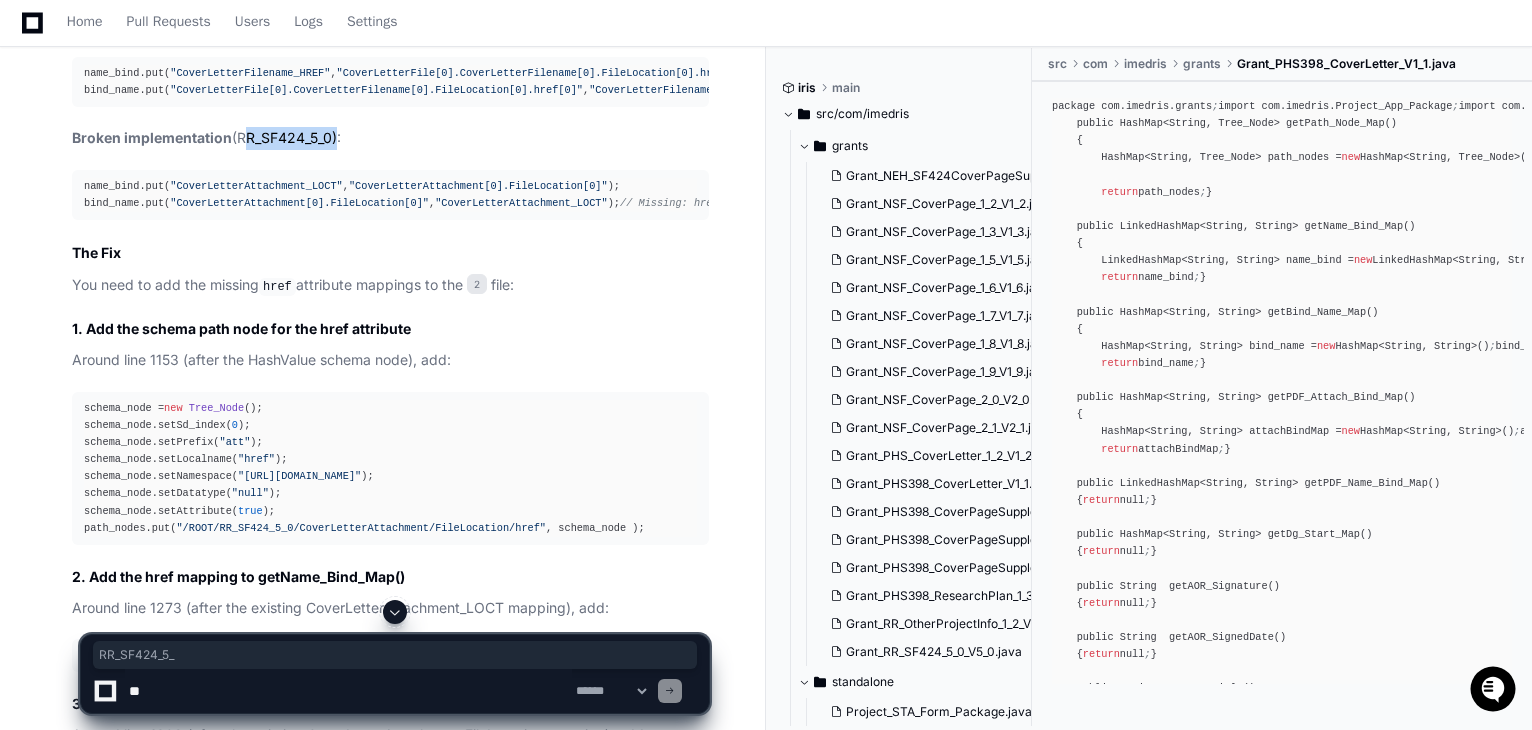 click on "Broken implementation  (RR_SF424_5_0):" 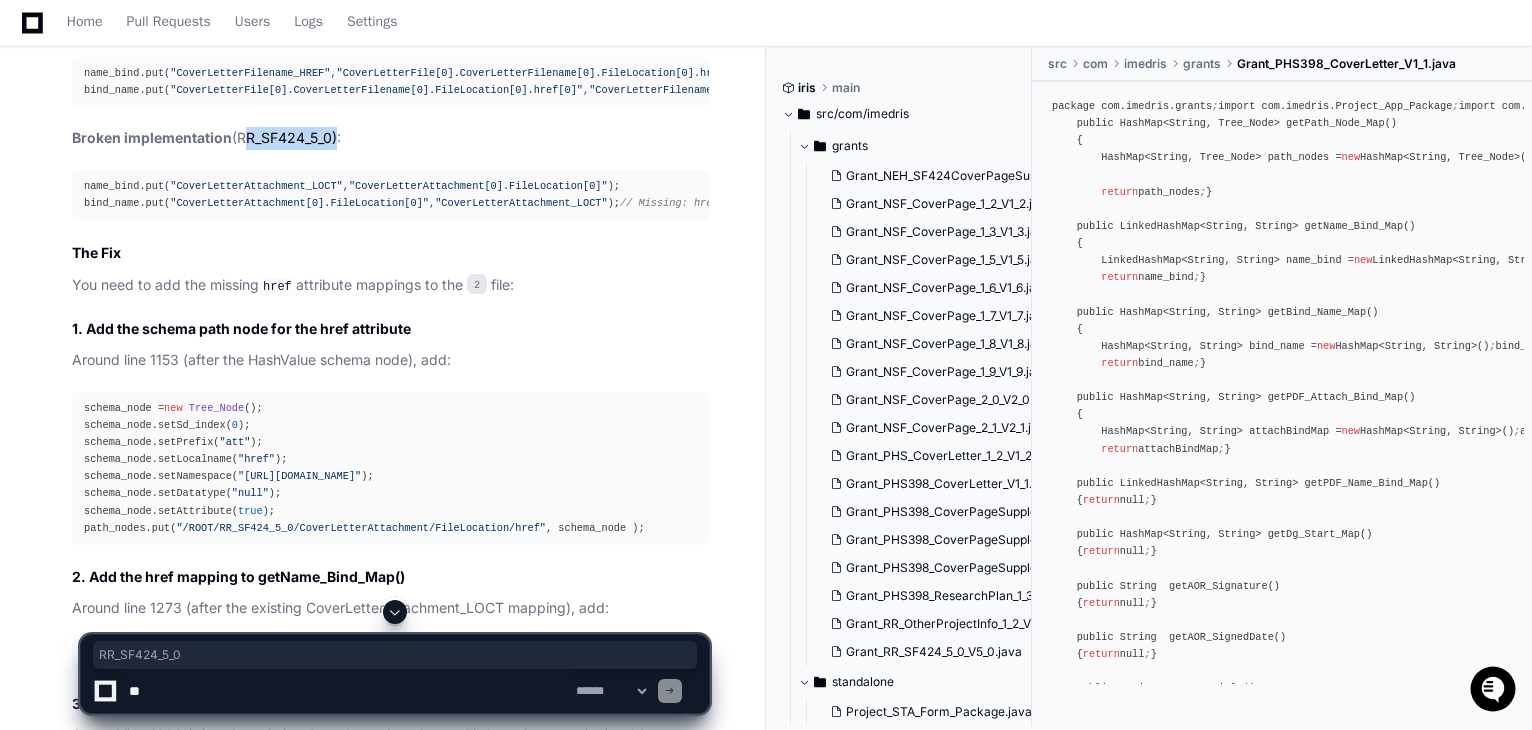 copy on "RR_SF424_5_0" 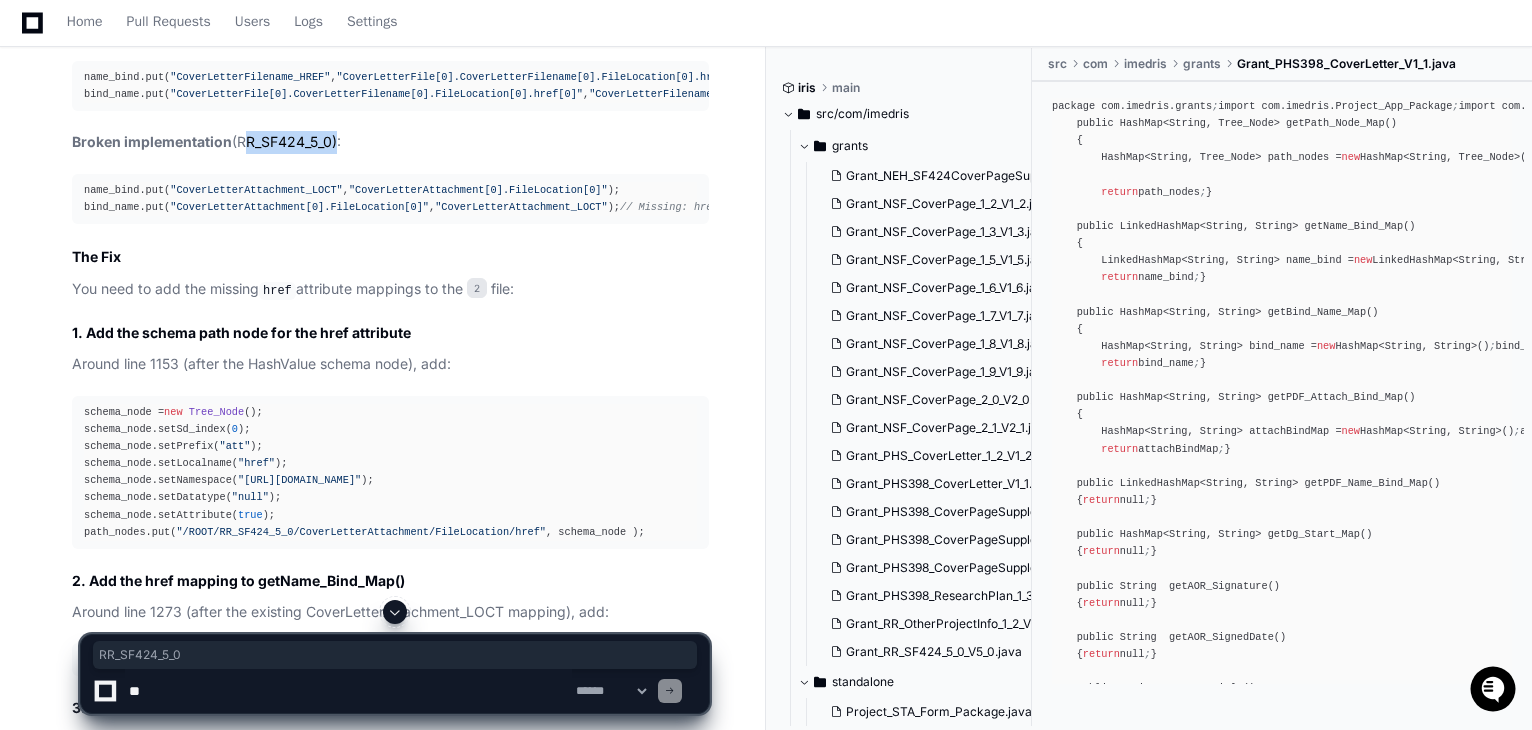 scroll, scrollTop: 2523, scrollLeft: 0, axis: vertical 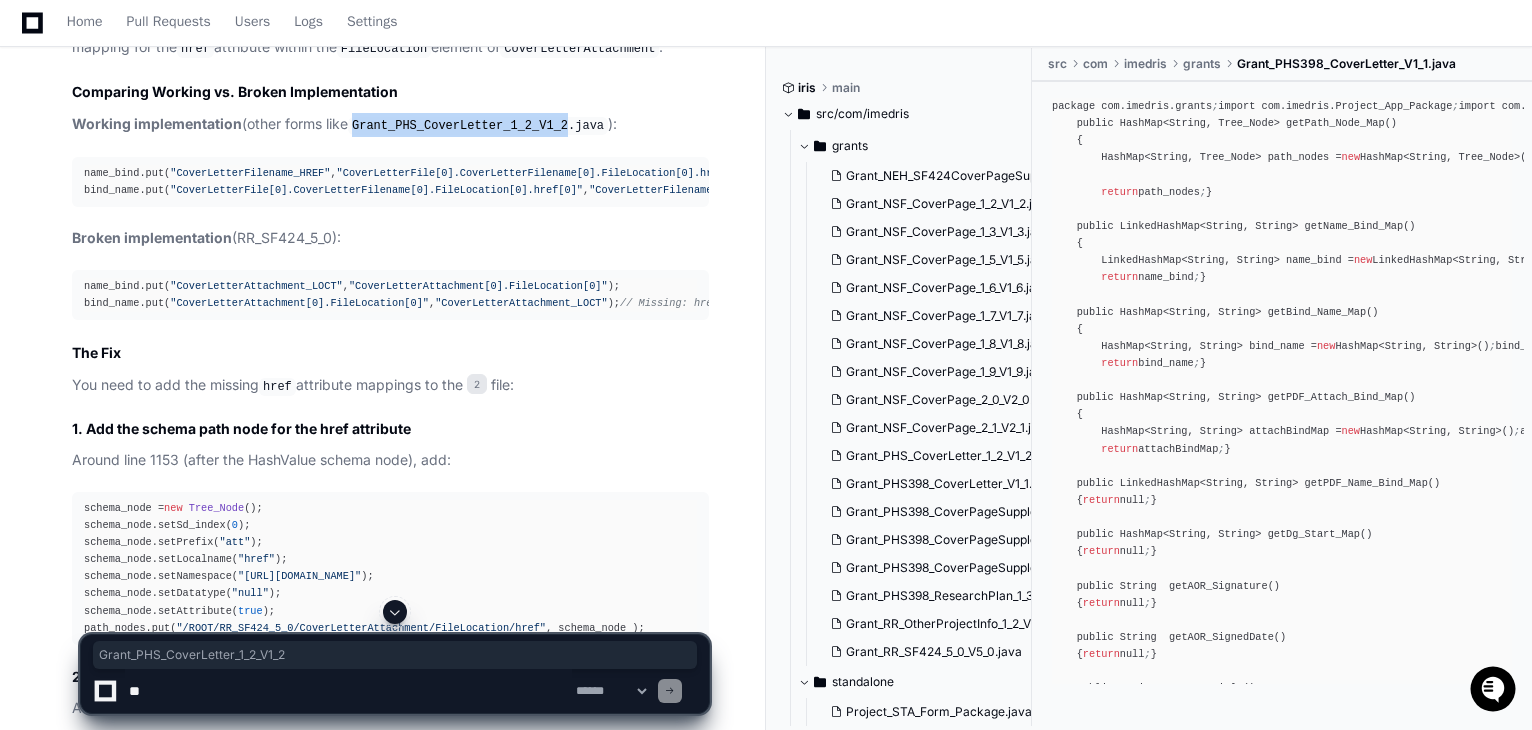 drag, startPoint x: 360, startPoint y: 117, endPoint x: 558, endPoint y: 116, distance: 198.00252 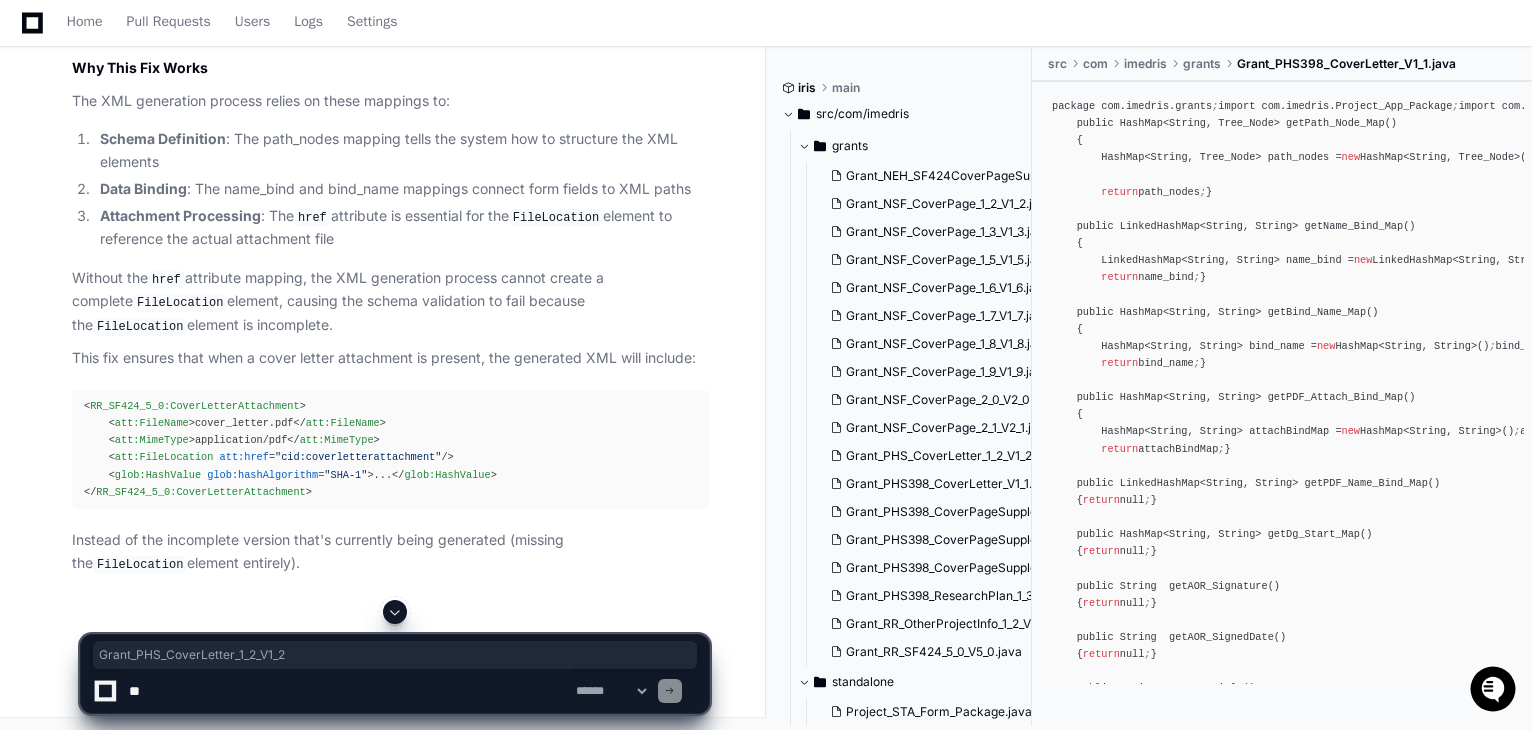 scroll, scrollTop: 3394, scrollLeft: 0, axis: vertical 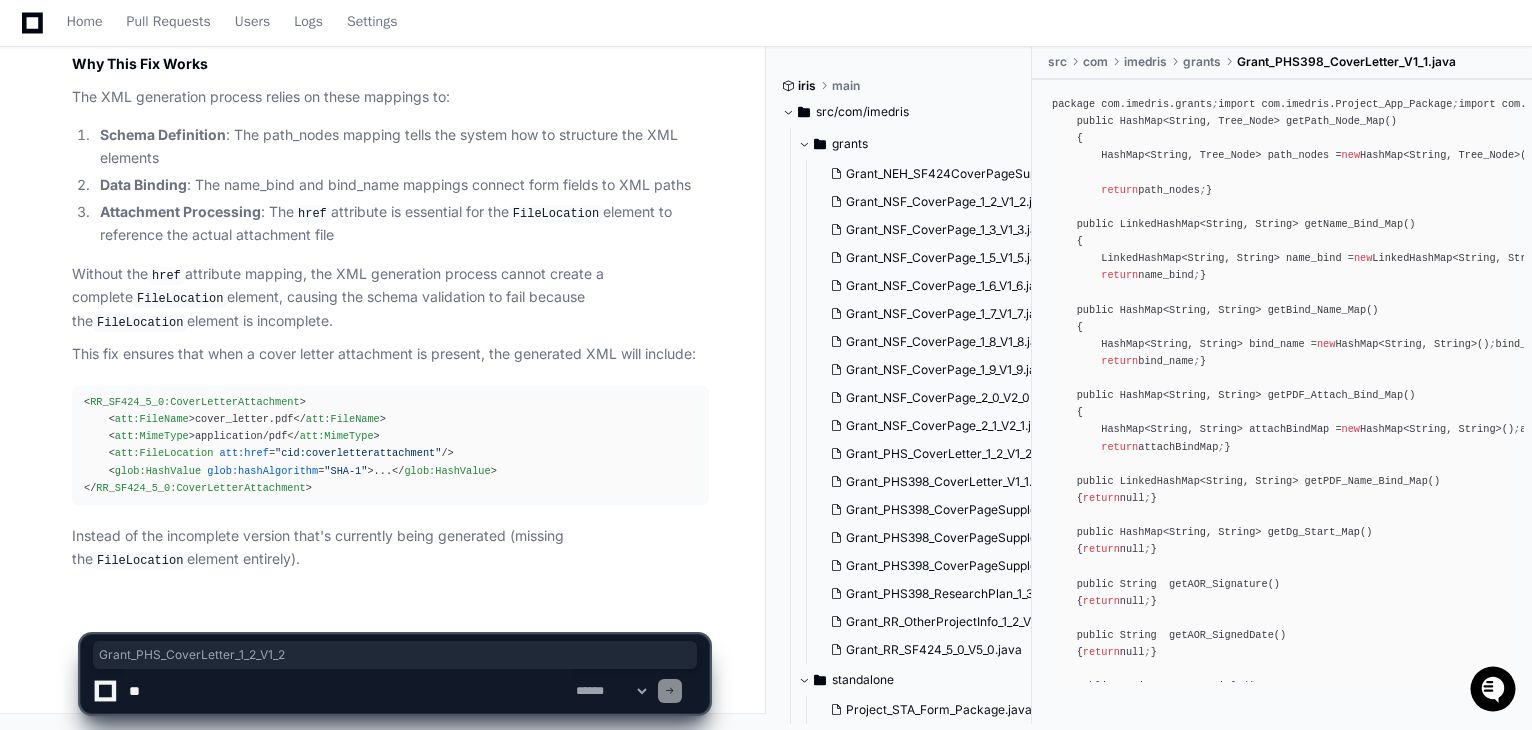 click on "Based on my analysis of the codebase, I have identified the  root cause  of the NIH revalidation error and can provide you with the  fix .
Root Cause
The error  'cvc-complex-type.2.4.b: The content of element 'RR_SF424_5_0:CoverLetterAttachment' is not complete. One of '{"http://apply.grants.gov/system/Attachments-V1.0":FileLocation}' is expected.'  is occurring because the  FileLocation  element is missing from the  CoverLetterAttachment  in the generated XML.
After examining the schema definition in  2 , I found that while the basic  FileLocation  mapping exists, the critical  href  attribute mapping is missing.
The issue is in the  getName_Bind_Map()  and  getBind_Name_Map()  methods where there's no mapping for the  href  attribute within the  FileLocation  element of  CoverLetterAttachment .
Comparing Working vs. Broken Implementation
Working implementation  (other forms like  Grant_PHS_CoverLetter_1_2_V1_2.java ):
name_bind.put( "CoverLetterFilename_HREF" ,  );
bind_name.put( ,  );
," 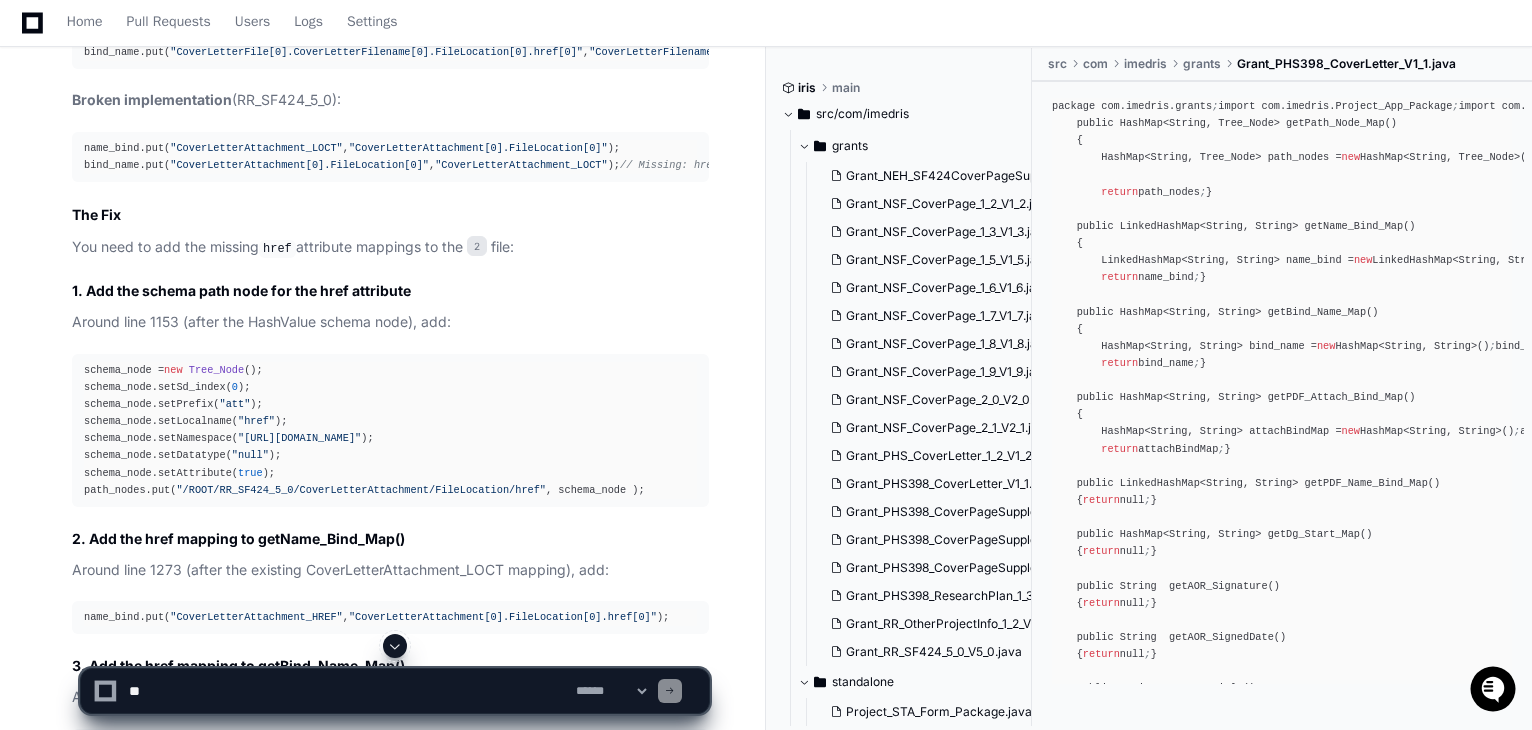 scroll, scrollTop: 2694, scrollLeft: 0, axis: vertical 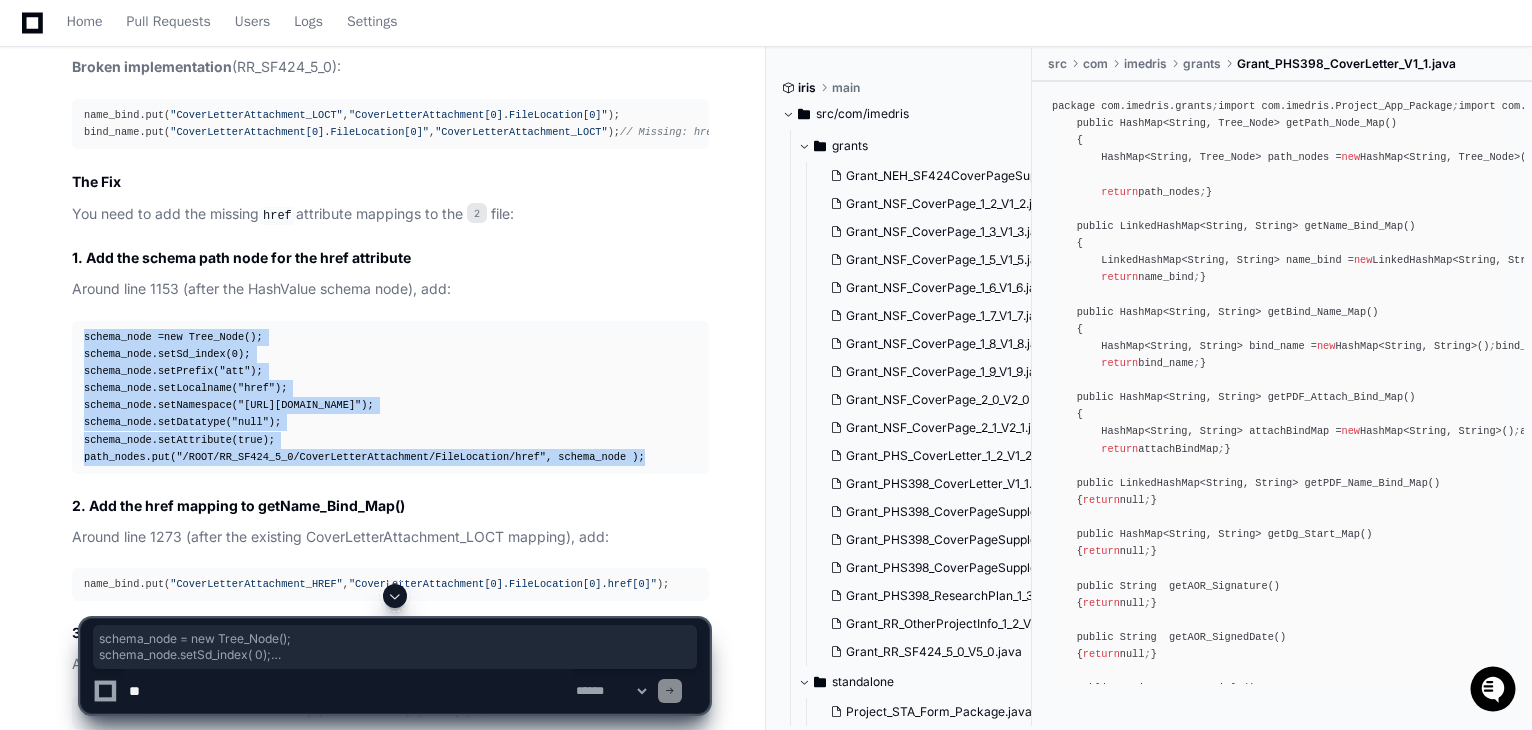 drag, startPoint x: 609, startPoint y: 464, endPoint x: 82, endPoint y: 344, distance: 540.48956 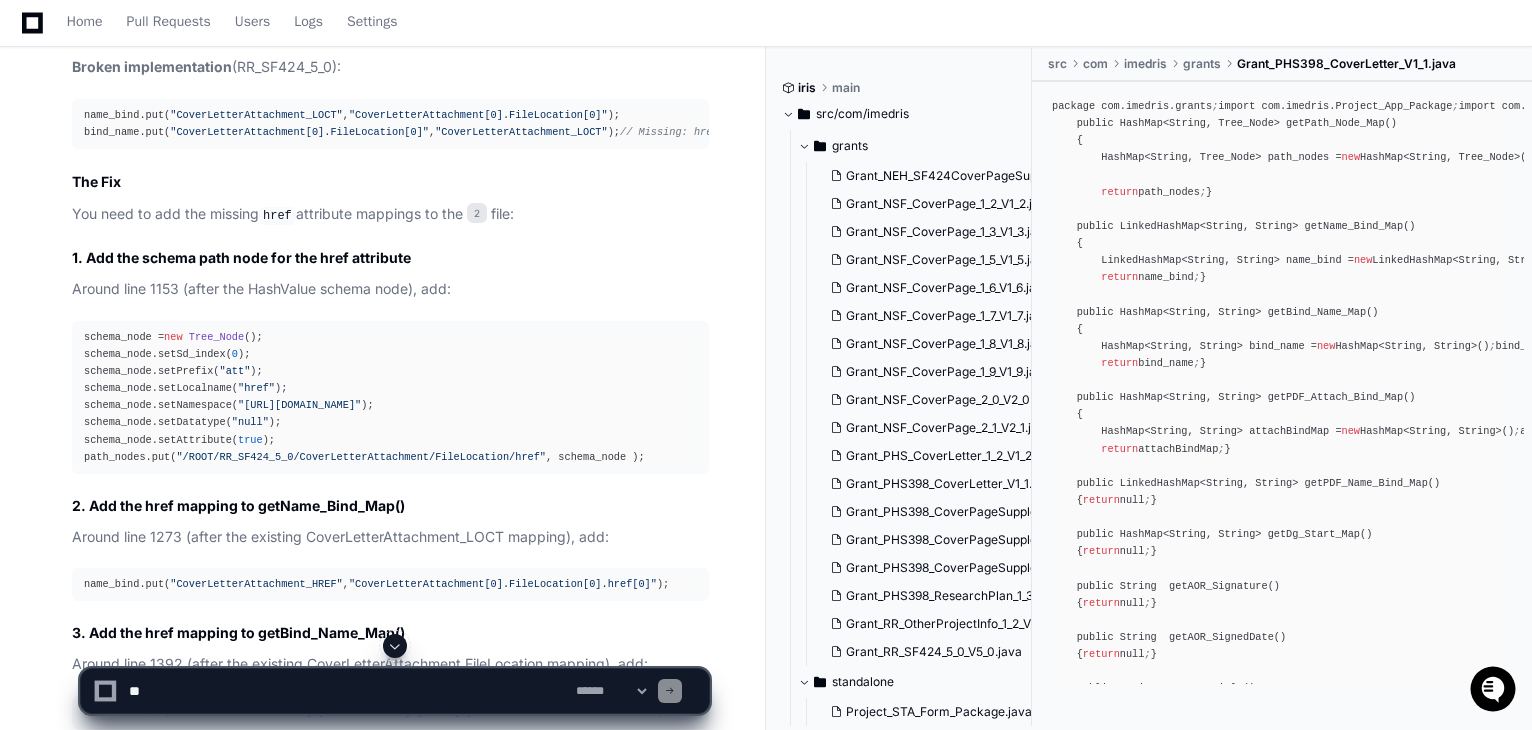 scroll, scrollTop: 2794, scrollLeft: 0, axis: vertical 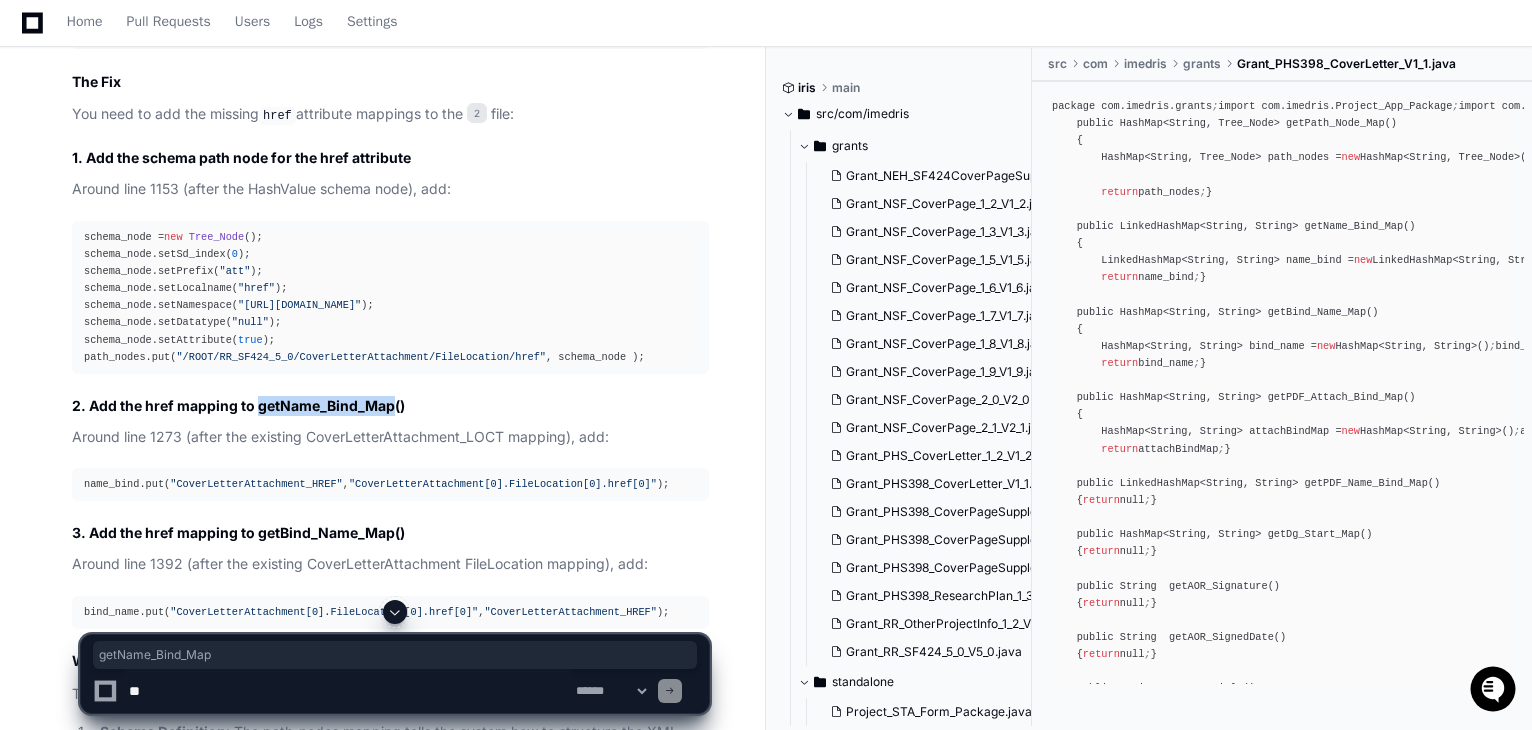 drag, startPoint x: 259, startPoint y: 413, endPoint x: 393, endPoint y: 418, distance: 134.09325 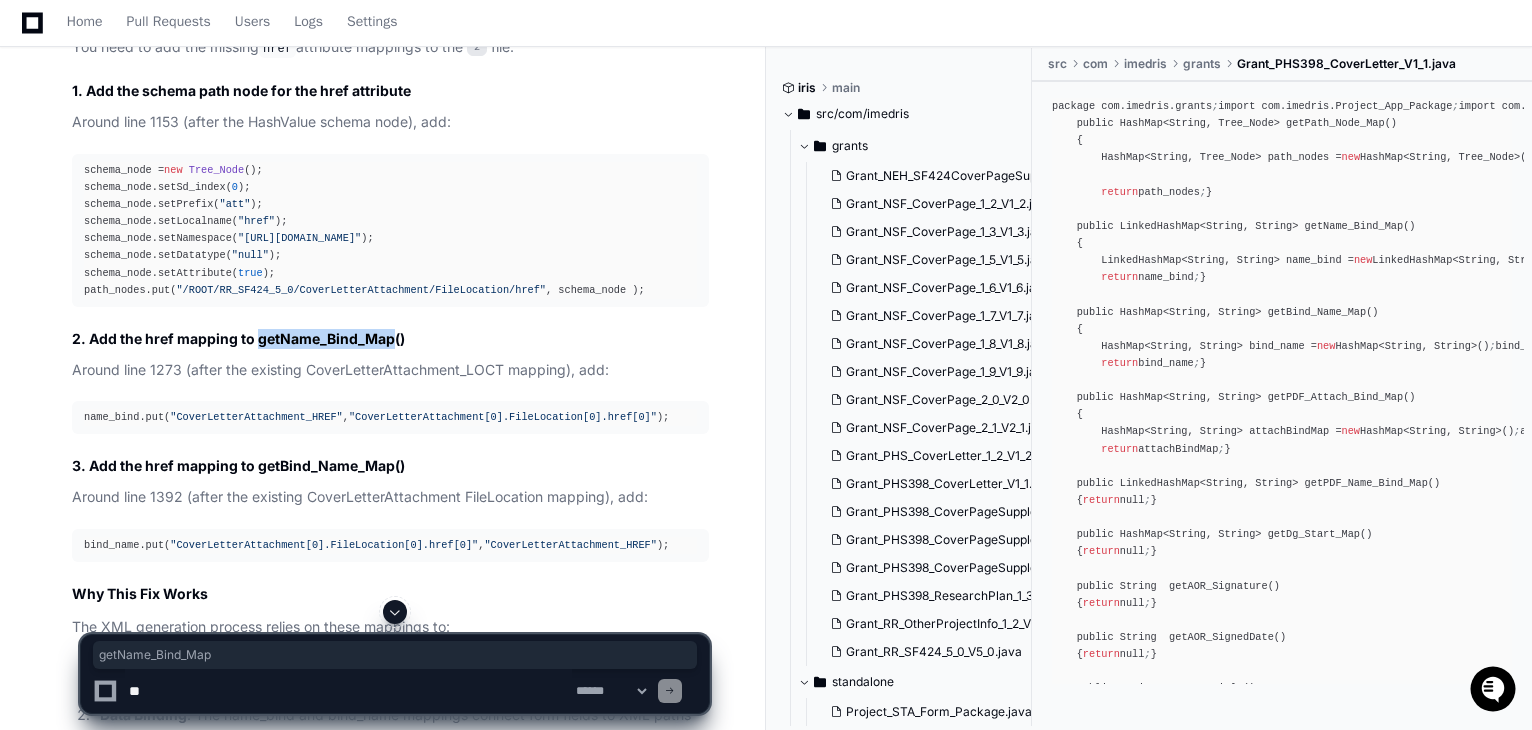 scroll, scrollTop: 2894, scrollLeft: 0, axis: vertical 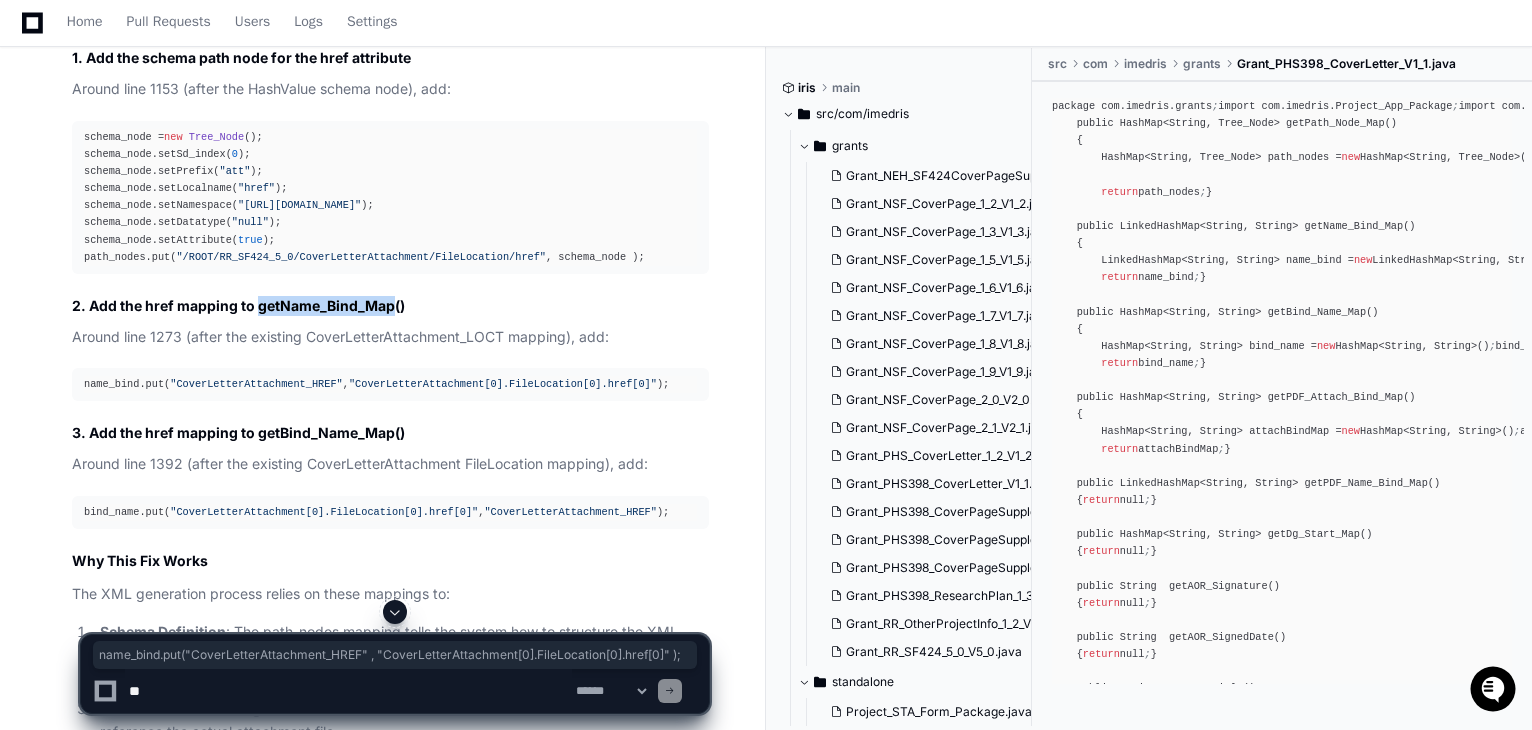 drag, startPoint x: 82, startPoint y: 395, endPoint x: 642, endPoint y: 389, distance: 560.03217 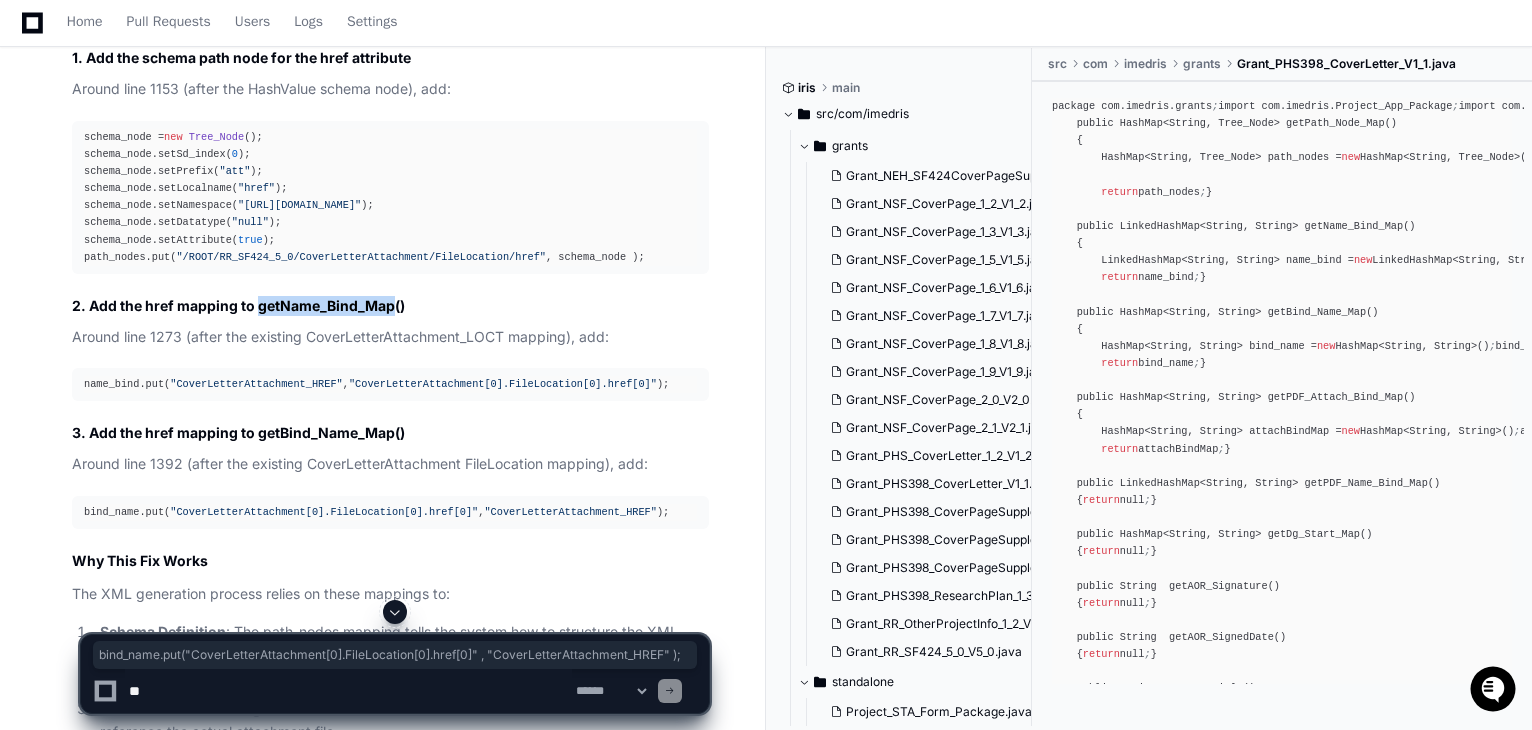 drag, startPoint x: 84, startPoint y: 520, endPoint x: 640, endPoint y: 515, distance: 556.02246 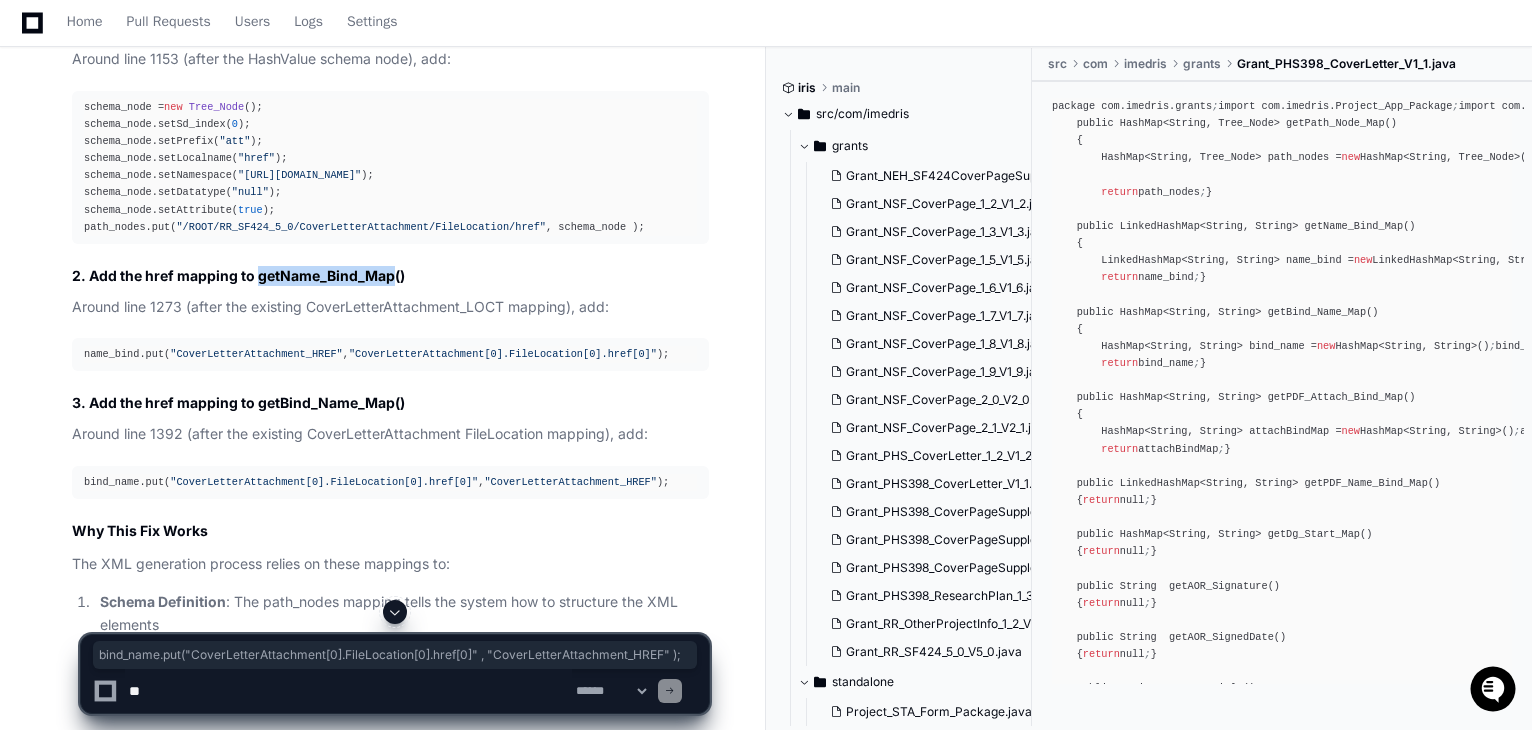 scroll, scrollTop: 2794, scrollLeft: 0, axis: vertical 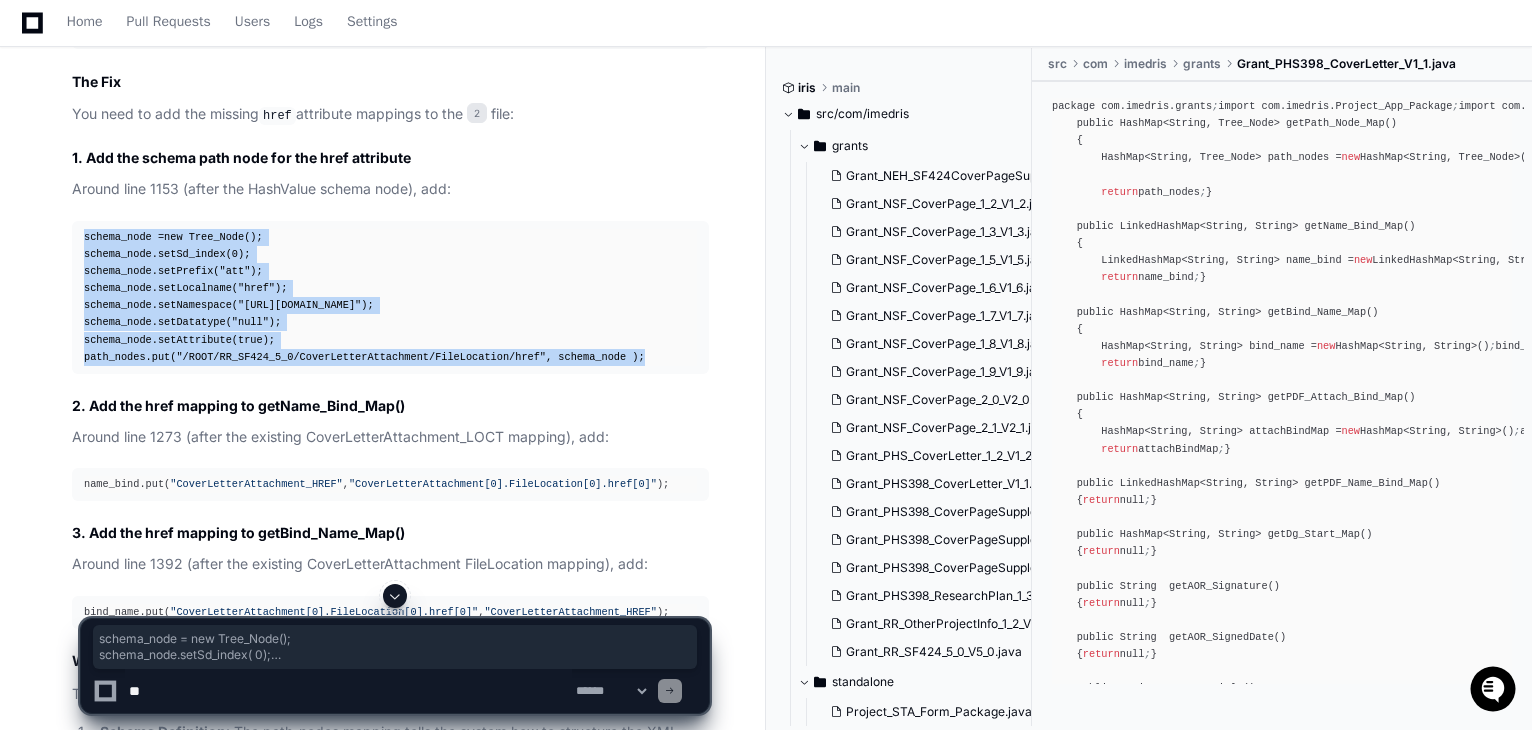 drag, startPoint x: 79, startPoint y: 242, endPoint x: 631, endPoint y: 373, distance: 567.3315 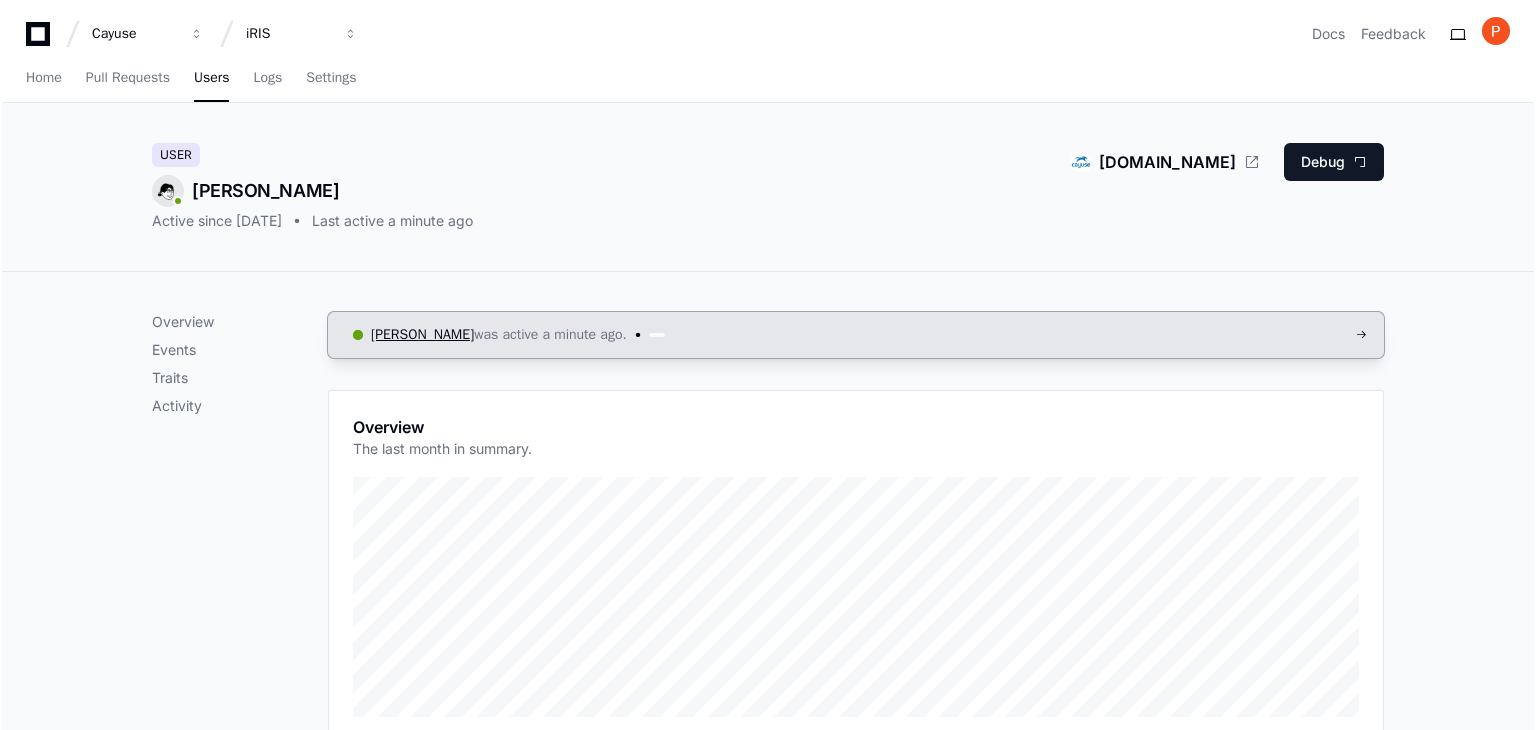 scroll, scrollTop: 0, scrollLeft: 0, axis: both 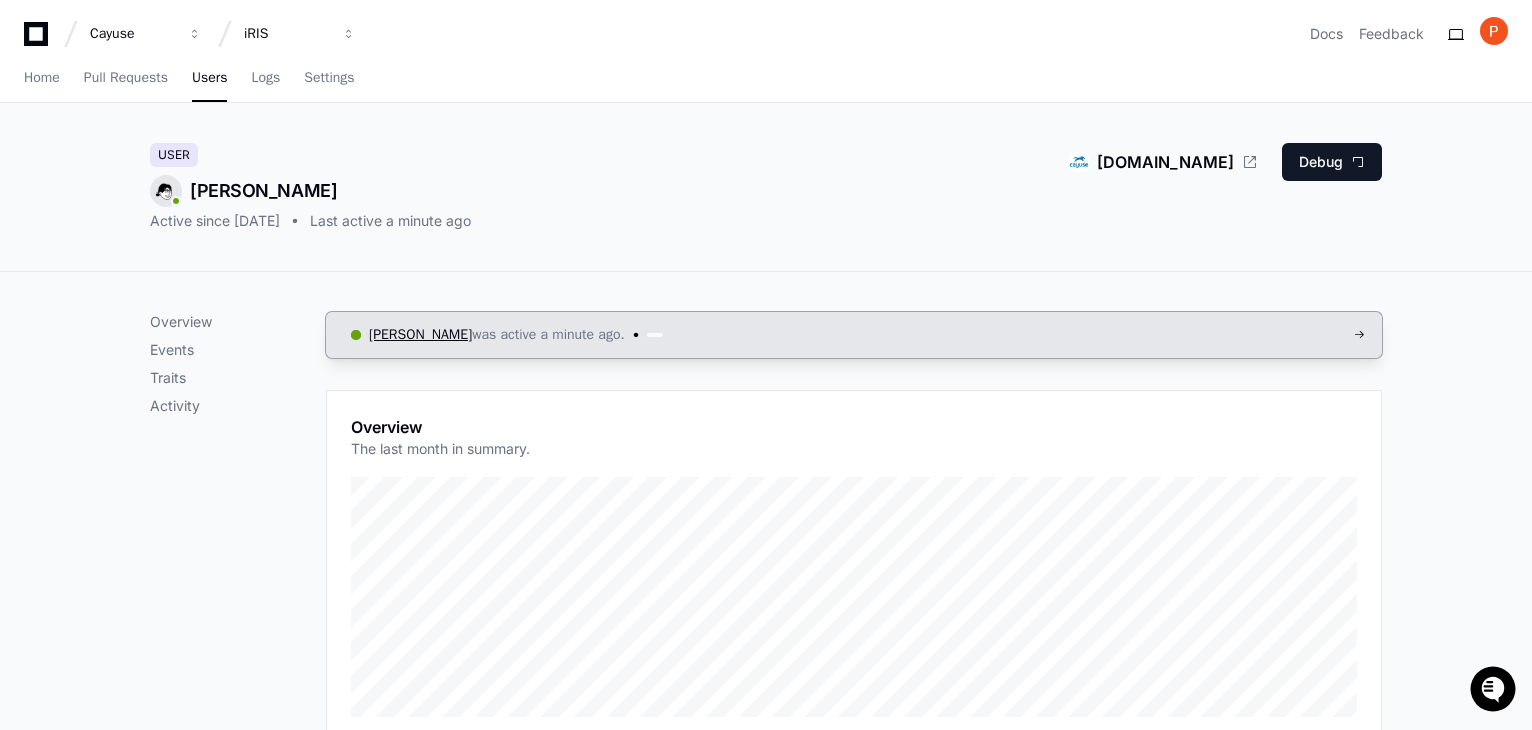 click on "[PERSON_NAME]" 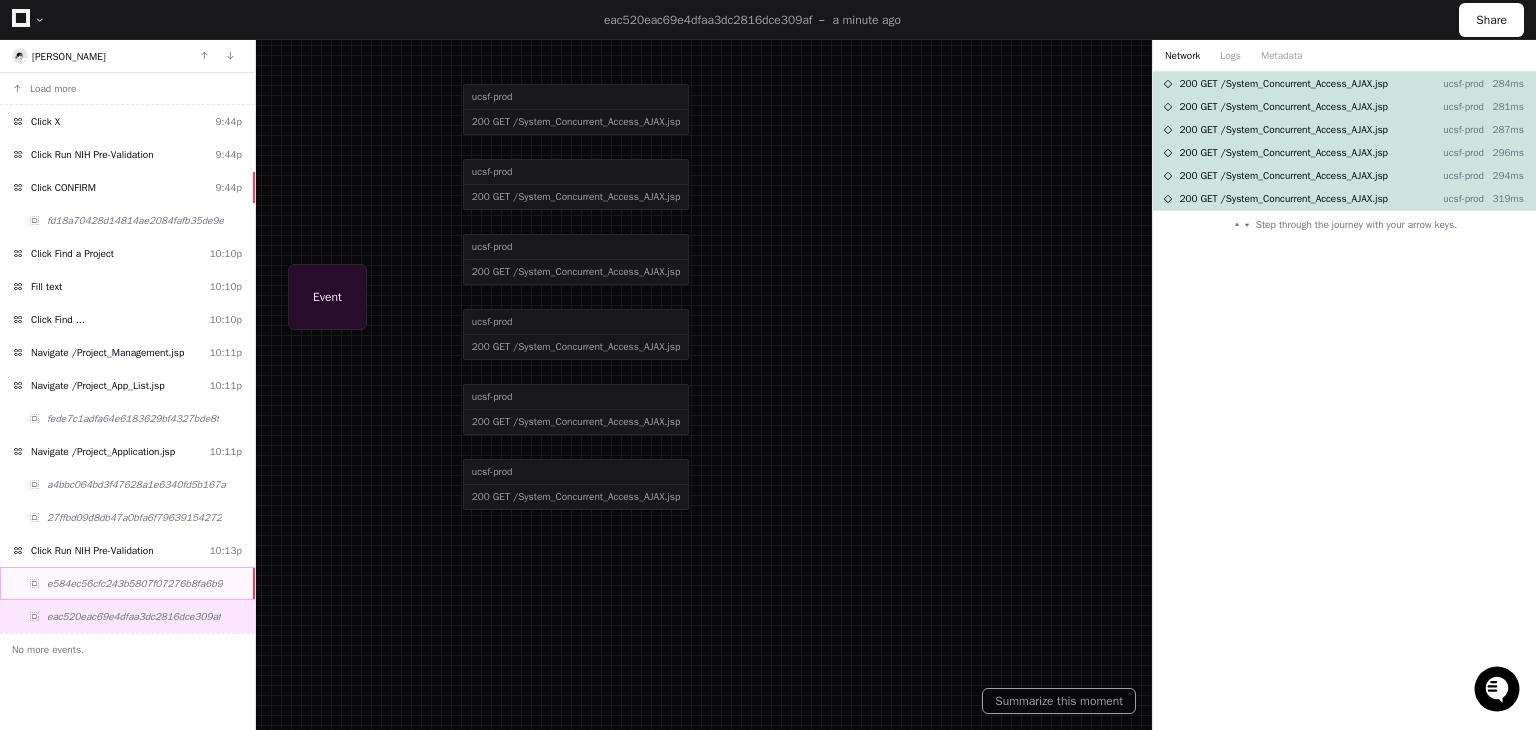 click on "e584ec56cfc243b5807f07276b8fa6b9" 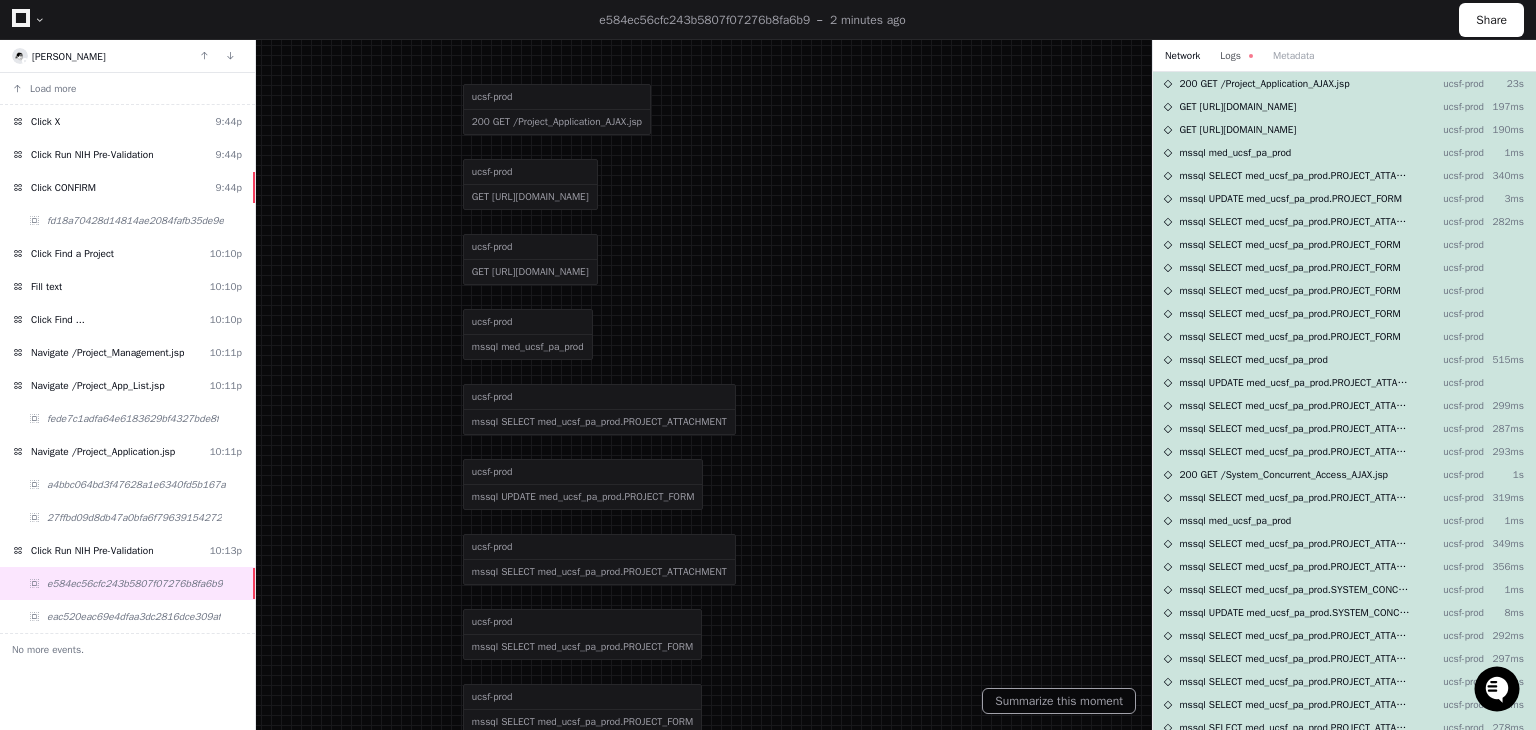 click on "Logs" 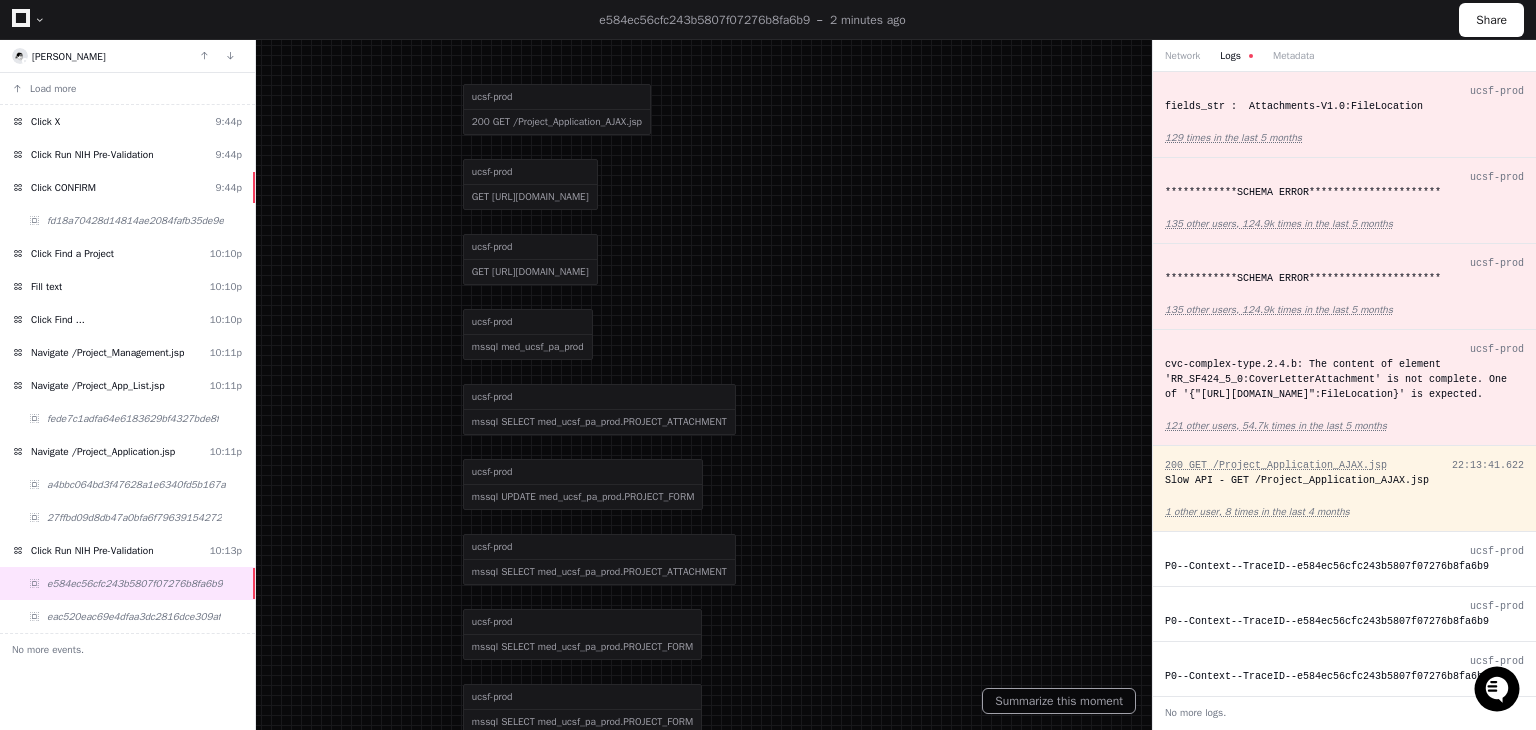 scroll, scrollTop: 12, scrollLeft: 0, axis: vertical 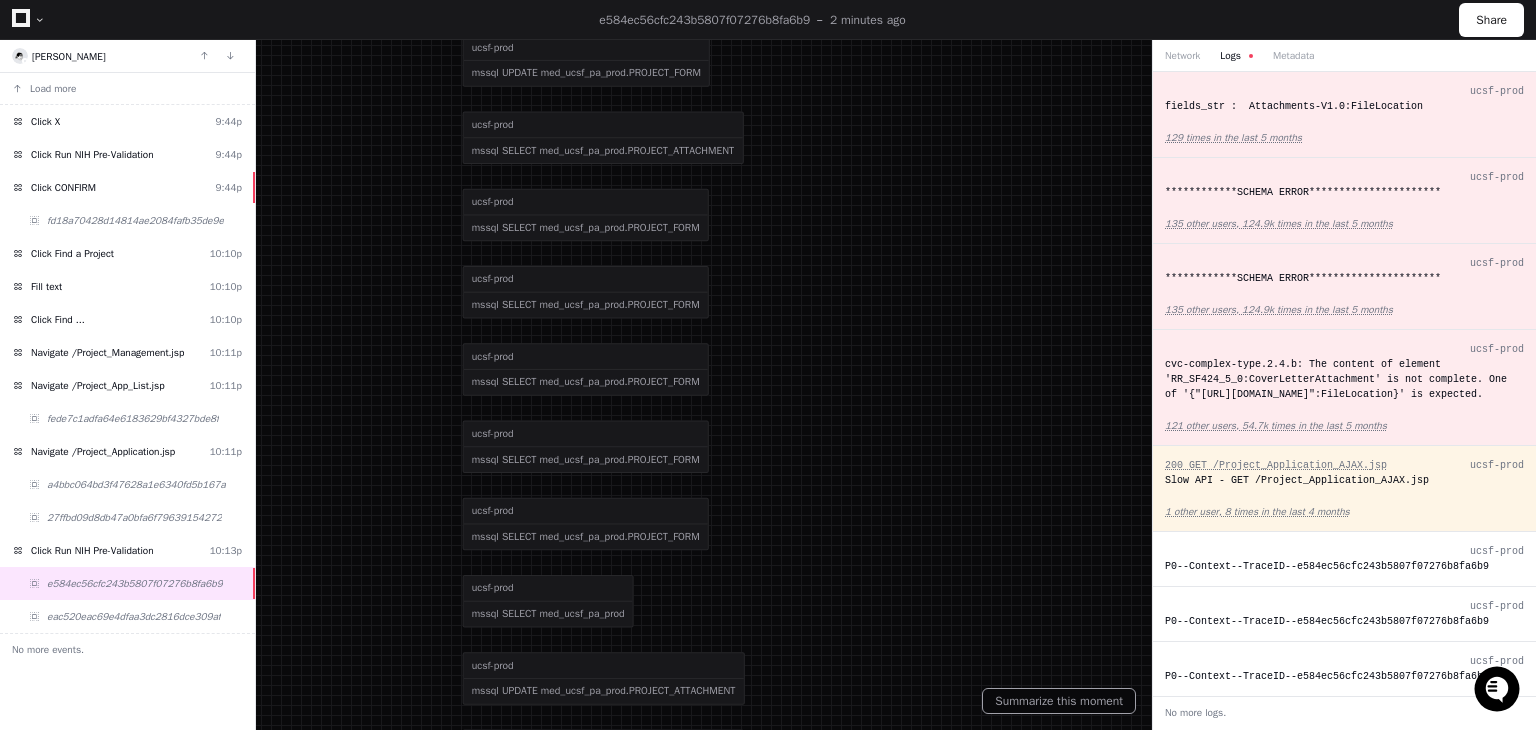 drag, startPoint x: 814, startPoint y: 604, endPoint x: 826, endPoint y: 181, distance: 423.17017 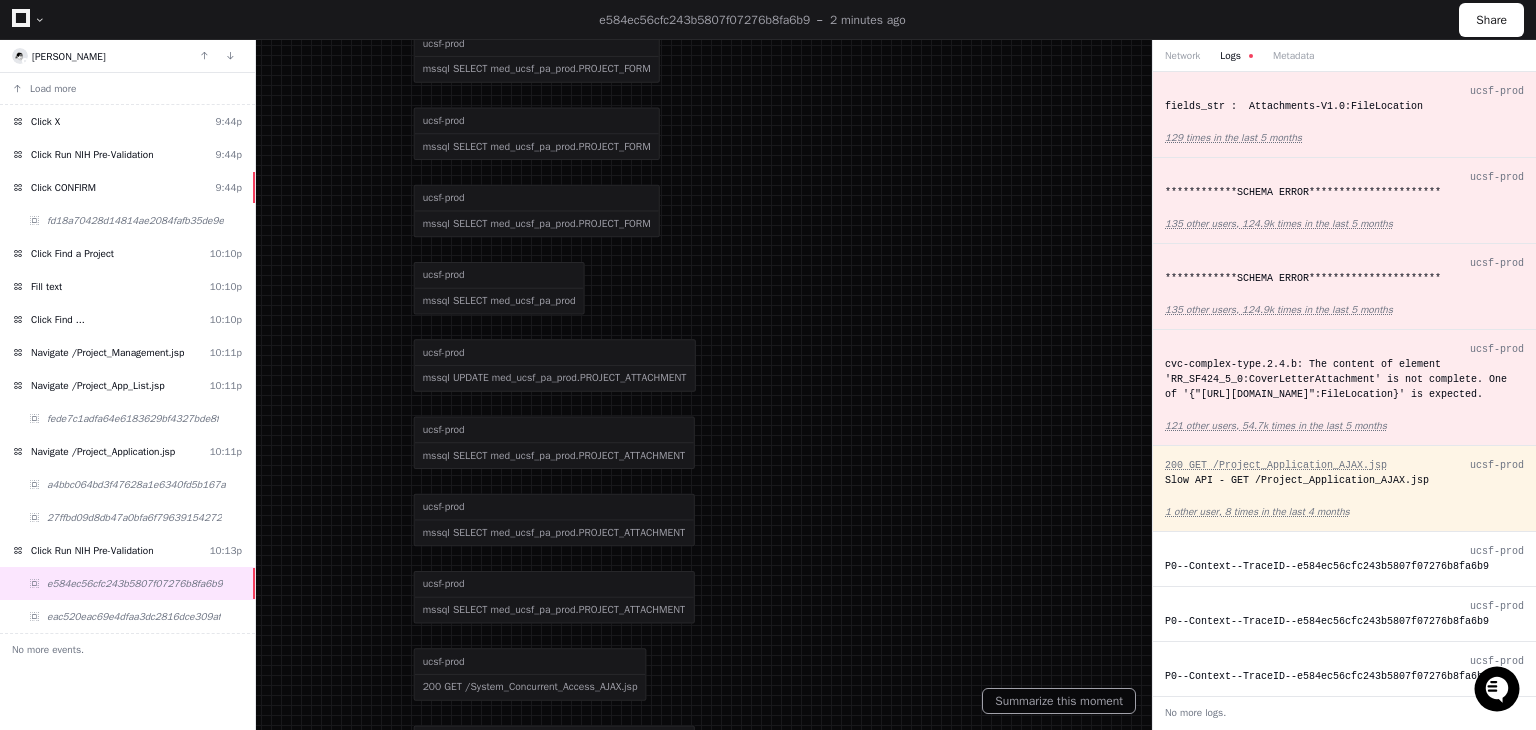 drag, startPoint x: 785, startPoint y: 581, endPoint x: 736, endPoint y: 265, distance: 319.7765 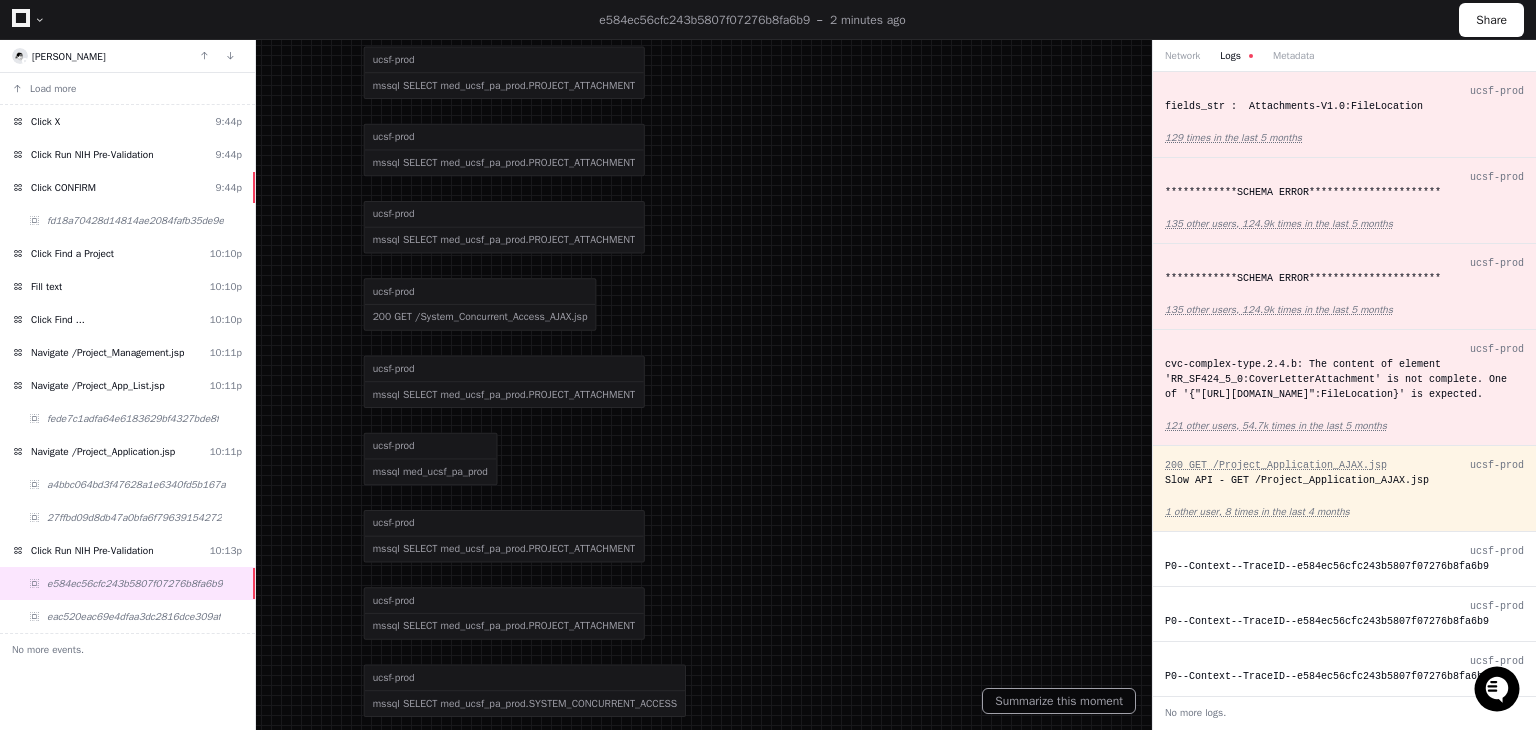 drag, startPoint x: 735, startPoint y: 609, endPoint x: 684, endPoint y: 242, distance: 370.52664 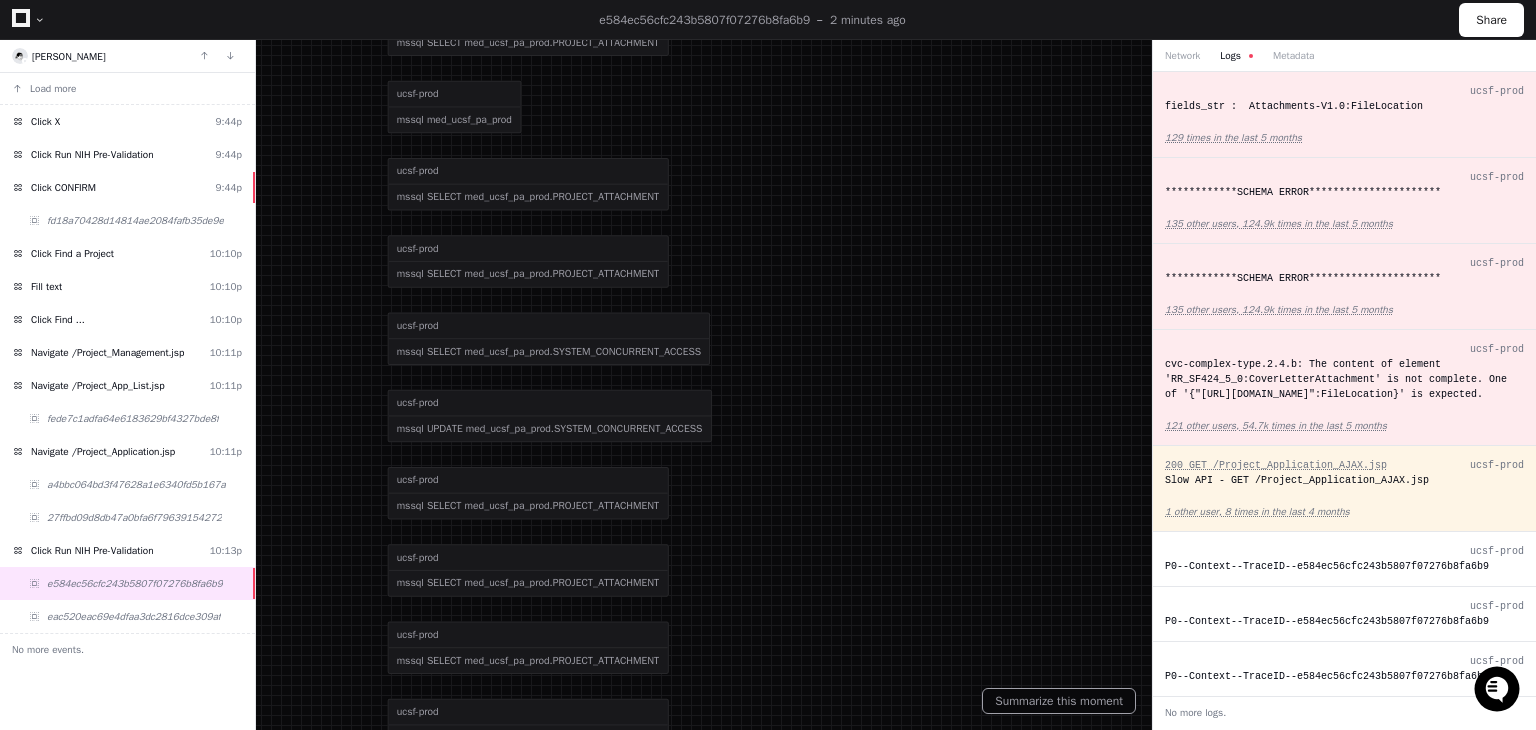 drag, startPoint x: 732, startPoint y: 636, endPoint x: 755, endPoint y: 329, distance: 307.86035 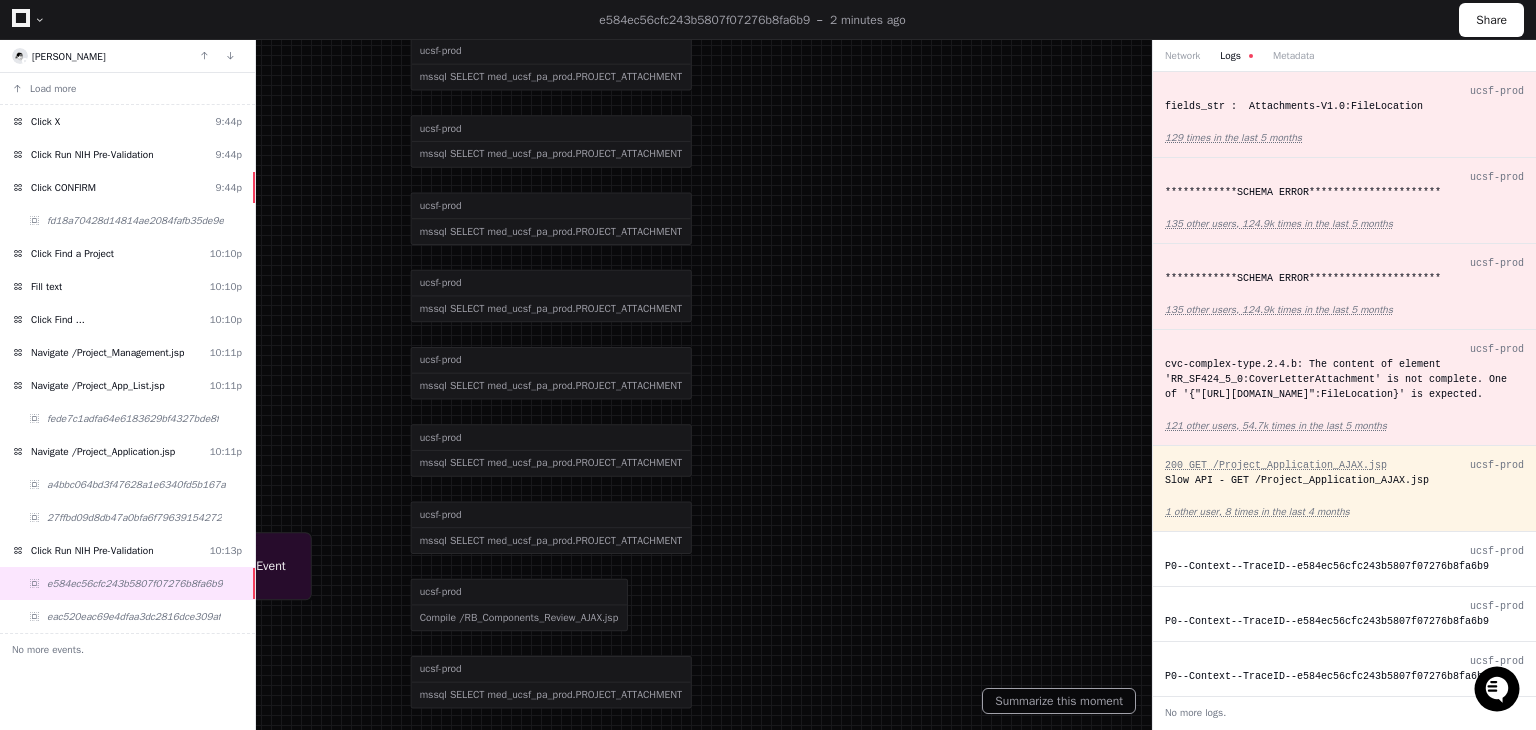 drag, startPoint x: 735, startPoint y: 459, endPoint x: 756, endPoint y: 205, distance: 254.86664 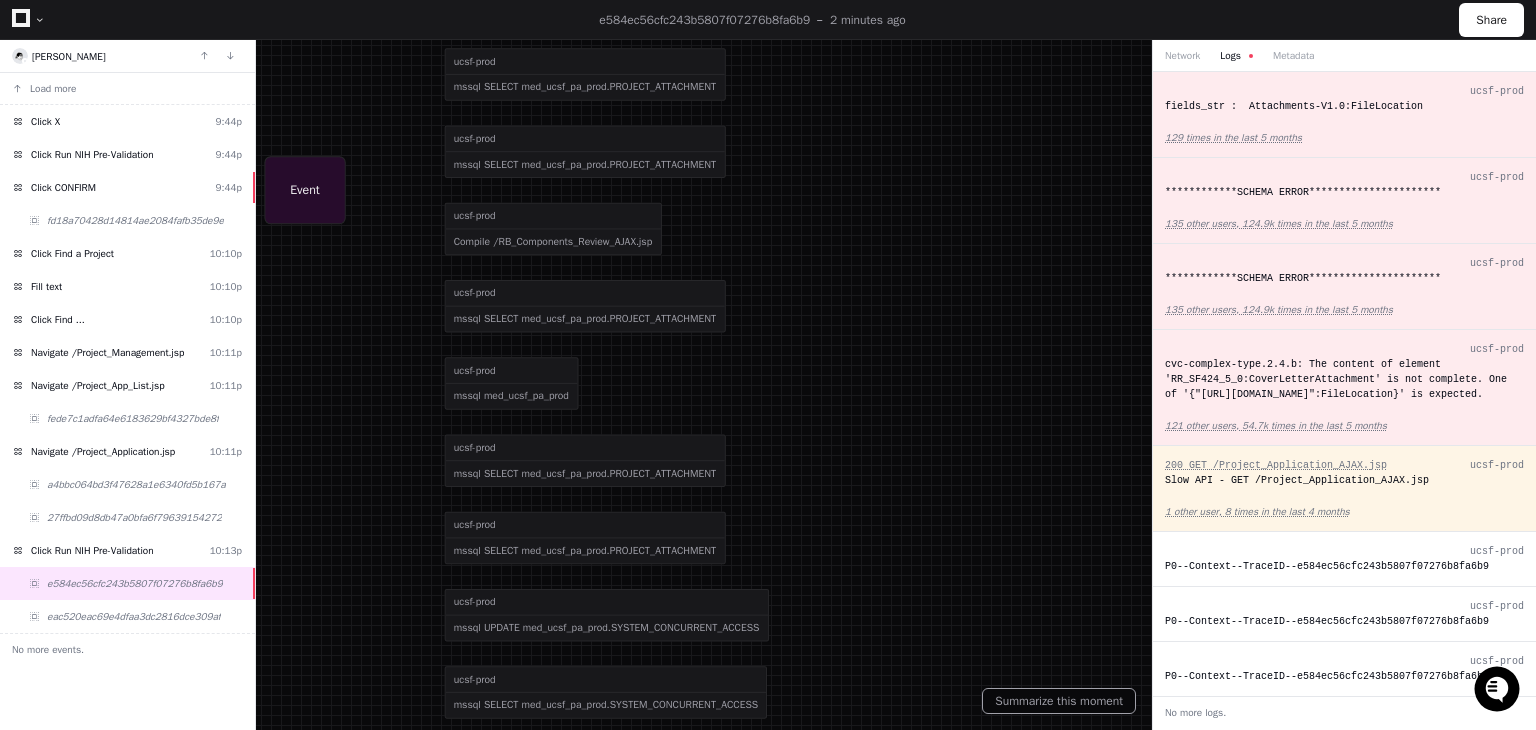 drag, startPoint x: 843, startPoint y: 589, endPoint x: 719, endPoint y: 233, distance: 376.97745 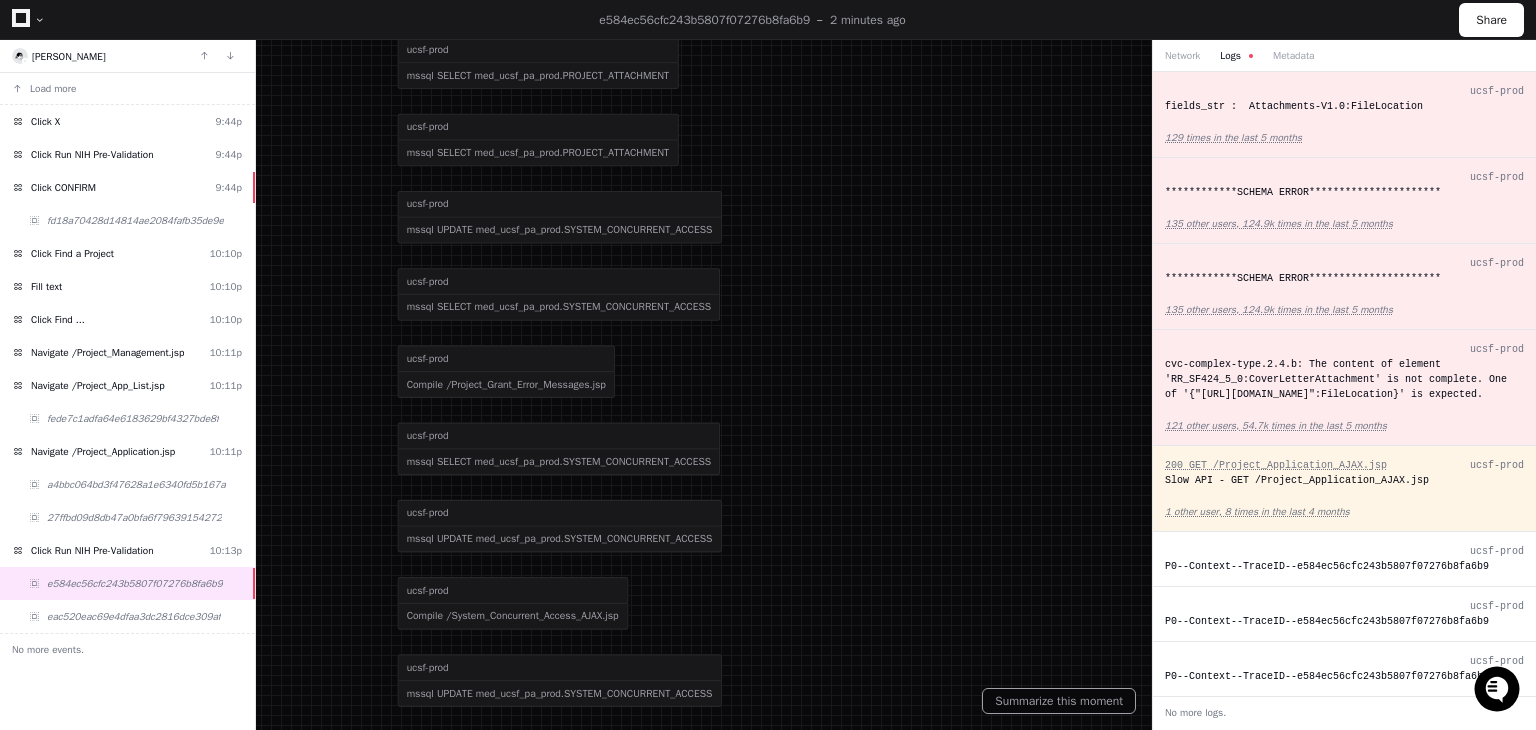 drag, startPoint x: 876, startPoint y: 661, endPoint x: 830, endPoint y: 263, distance: 400.64948 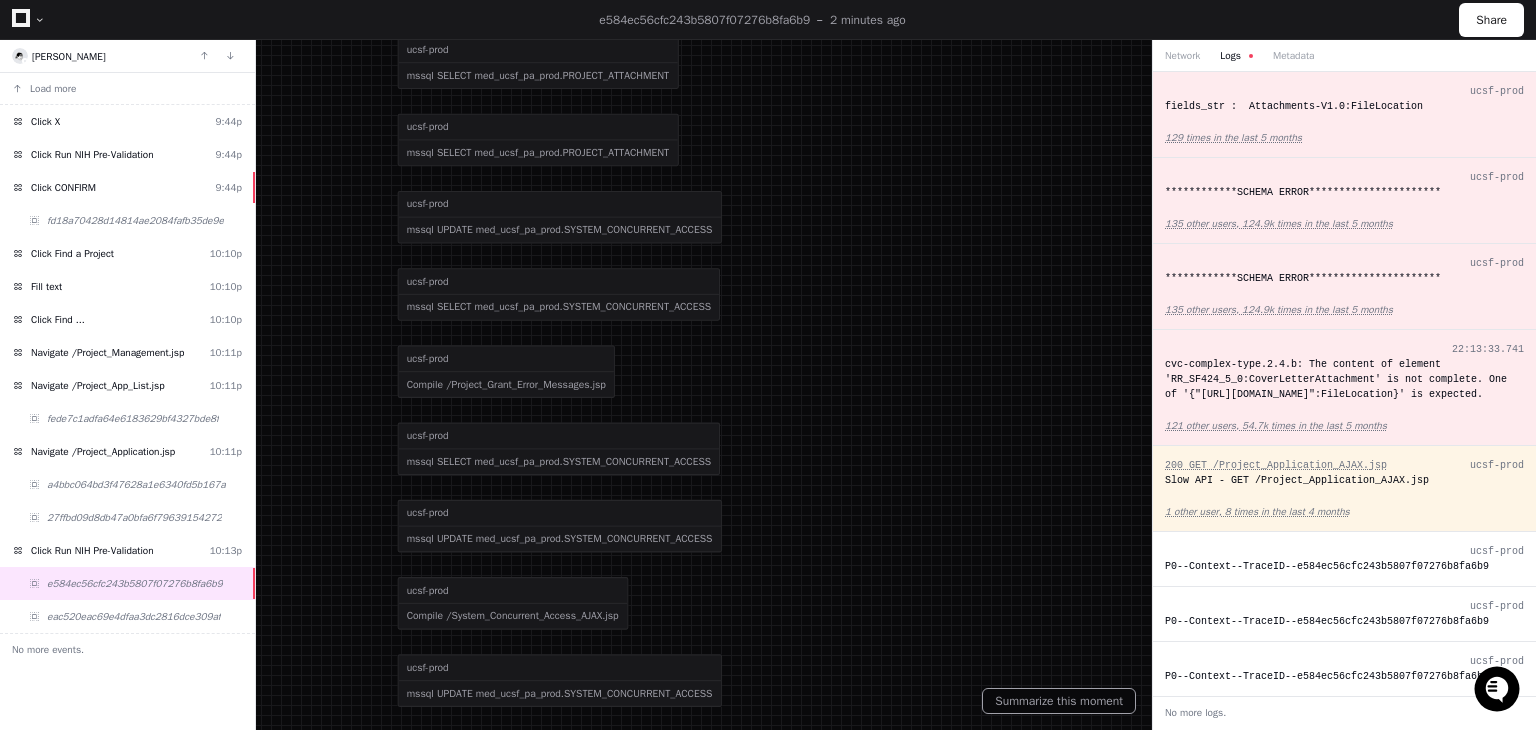 click on "cvc-complex-type.2.4.b: The content of element 'RR_SF424_5_0:CoverLetterAttachment' is not complete. One of '{"http://apply.grants.gov/system/Attachments-V1.0":FileLocation}' is expected." 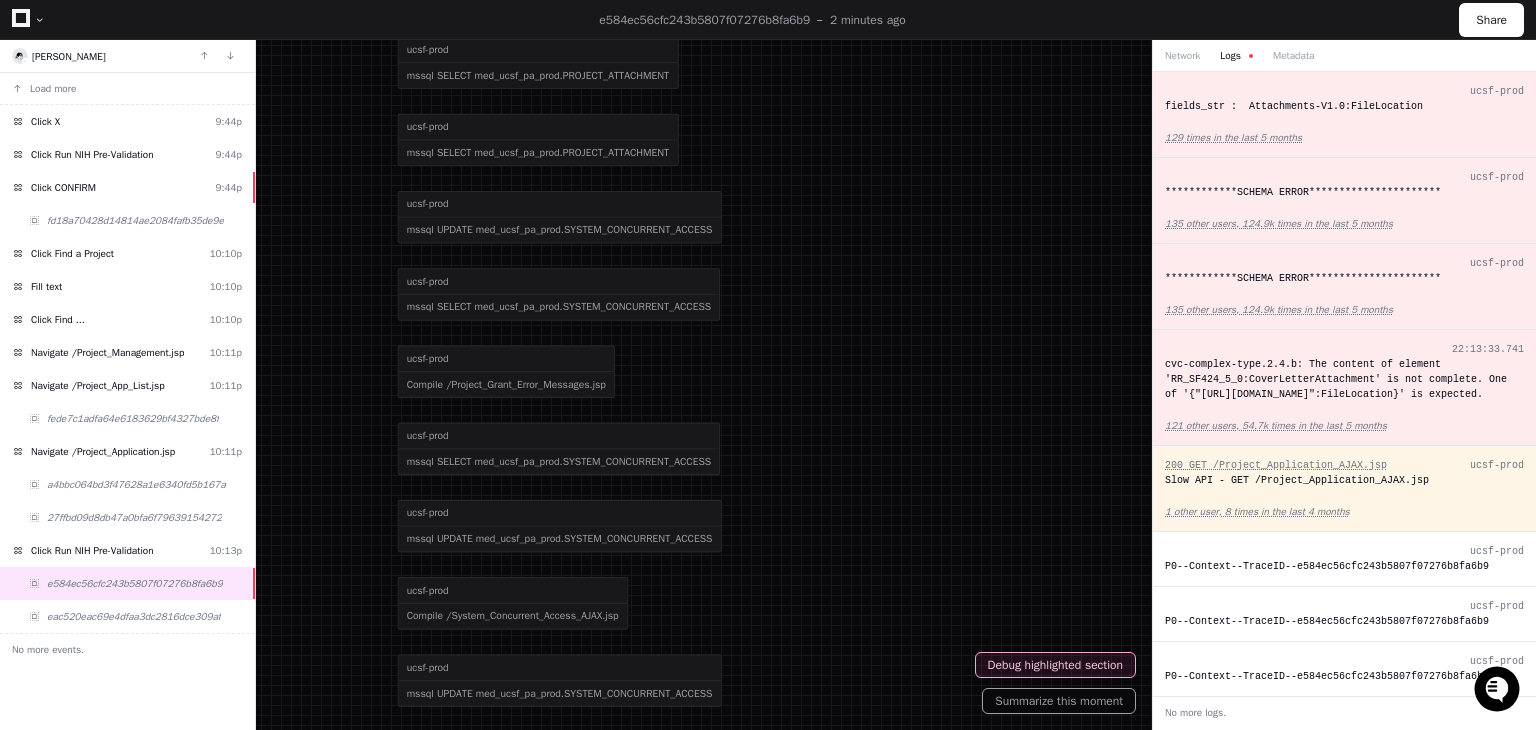 drag, startPoint x: 1351, startPoint y: 394, endPoint x: 1162, endPoint y: 356, distance: 192.78226 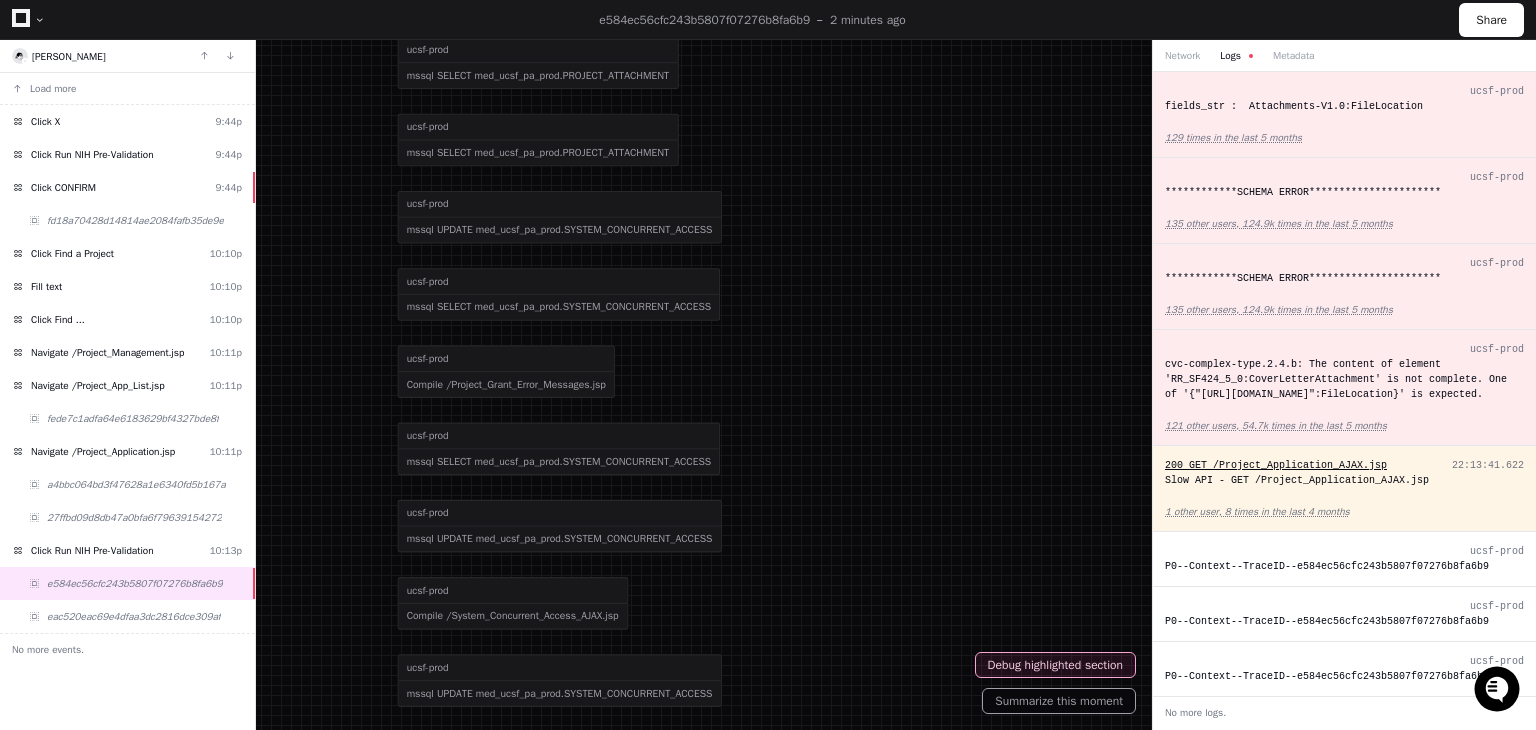 copy on "cvc-complex-type.2.4.b: The content of element 'RR_SF424_5_0:CoverLetterAttachment' is not complete. One of '{"http://apply.grants.gov/system/Attachments-V1.0":FileLocation}' is expected." 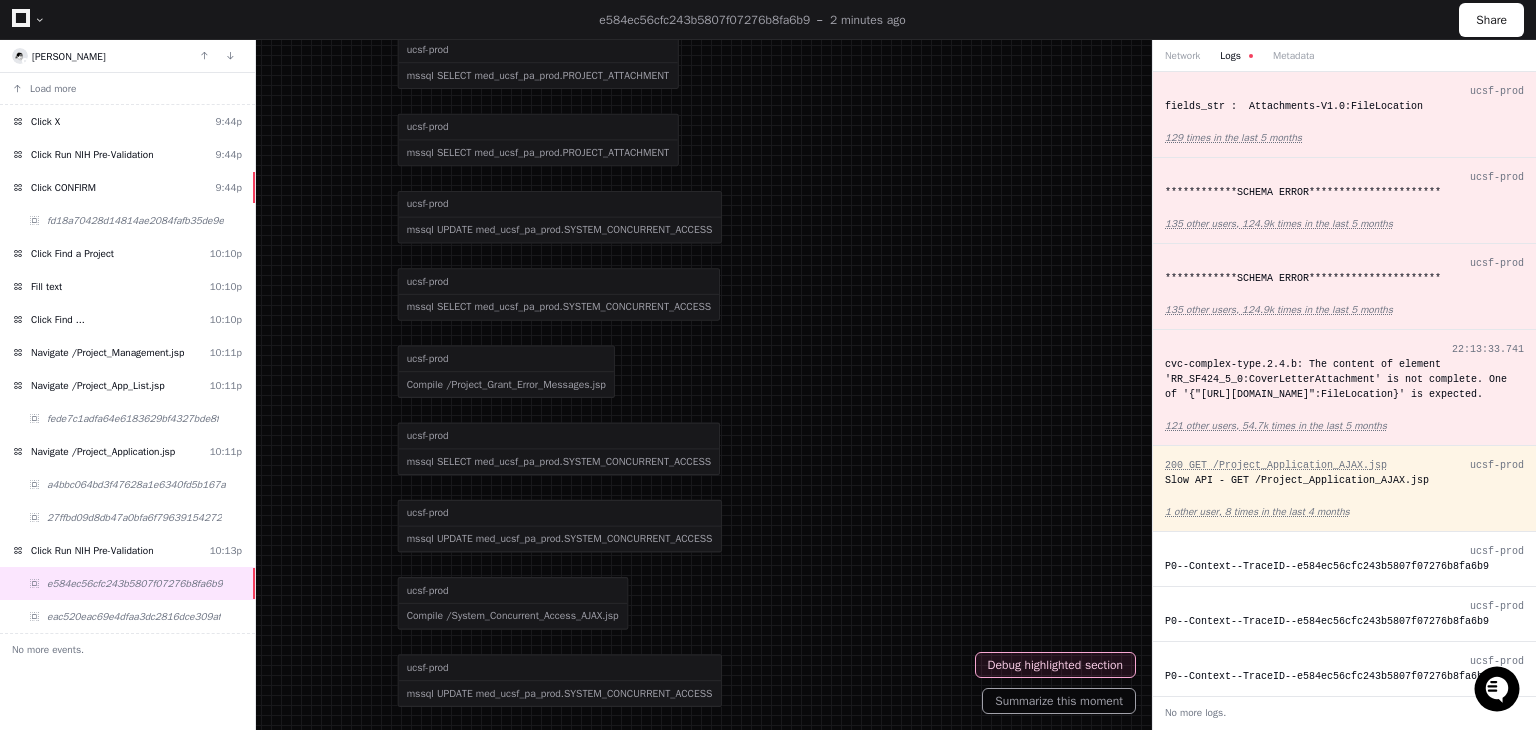 copy on "cvc-complex-type.2.4.b: The content of element 'RR_SF424_5_0:CoverLetterAttachment' is not complete. One of '{"http://apply.grants.gov/system/Attachments-V1.0":FileLocation}' is expected." 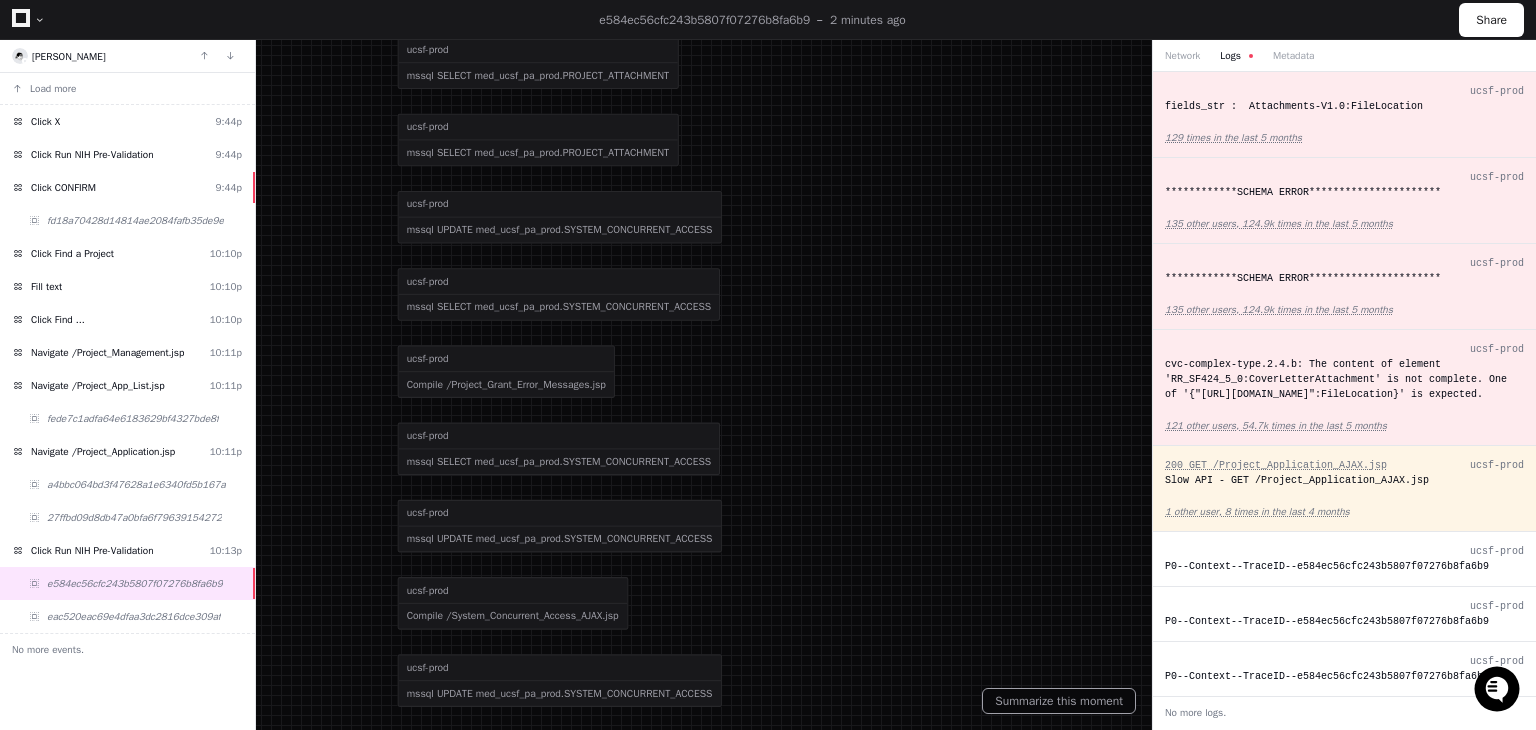 click on "Network  Logs  Metadata" 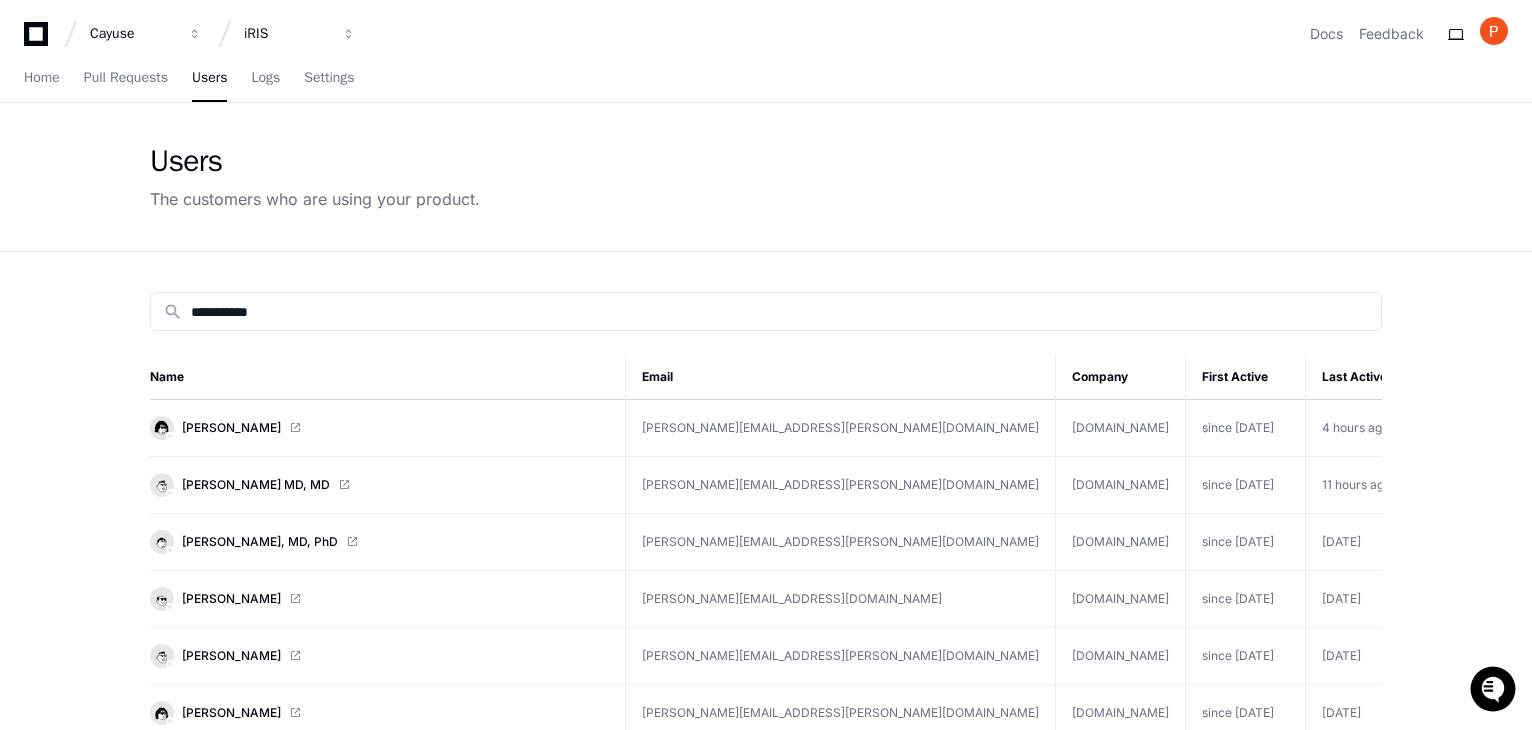 scroll, scrollTop: 0, scrollLeft: 0, axis: both 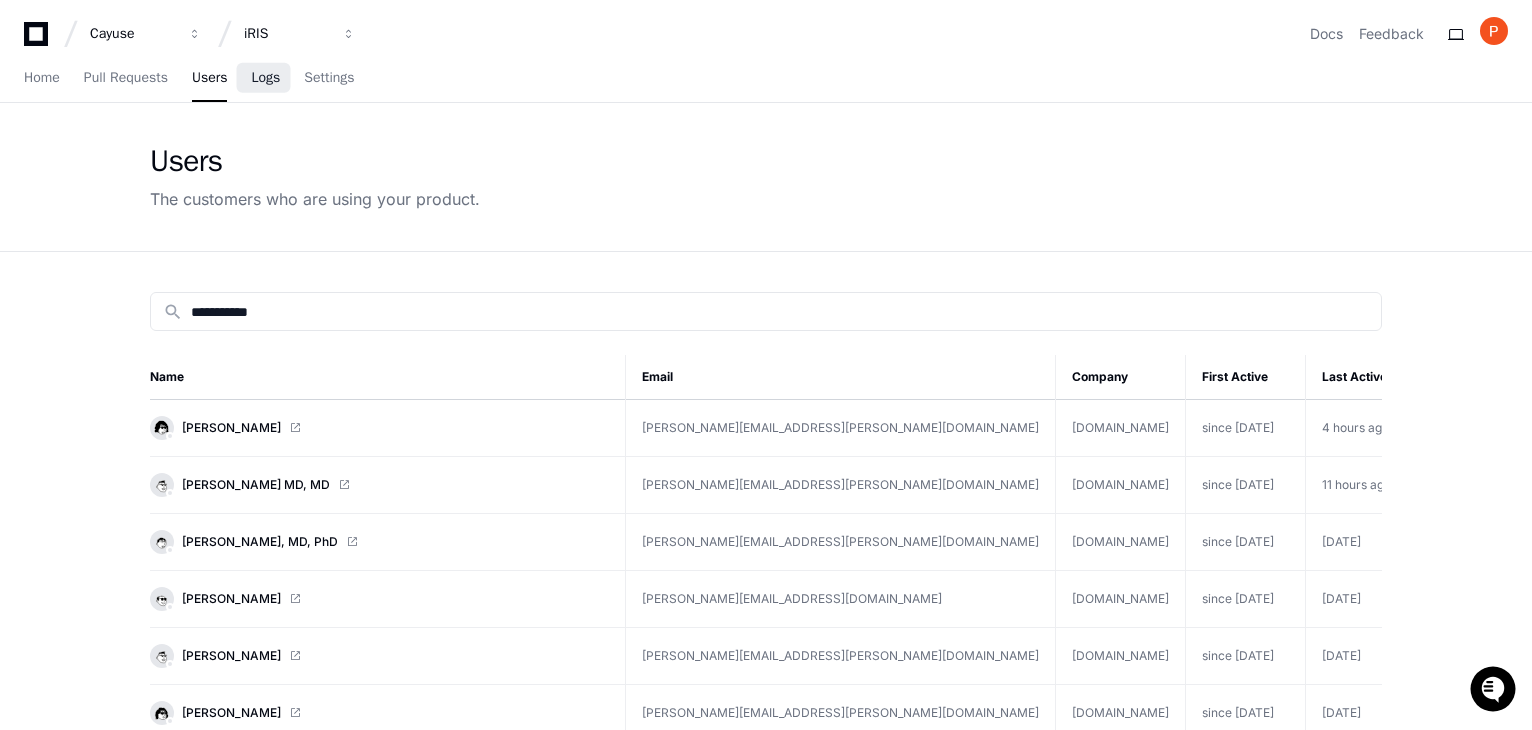 click on "Logs" at bounding box center [265, 78] 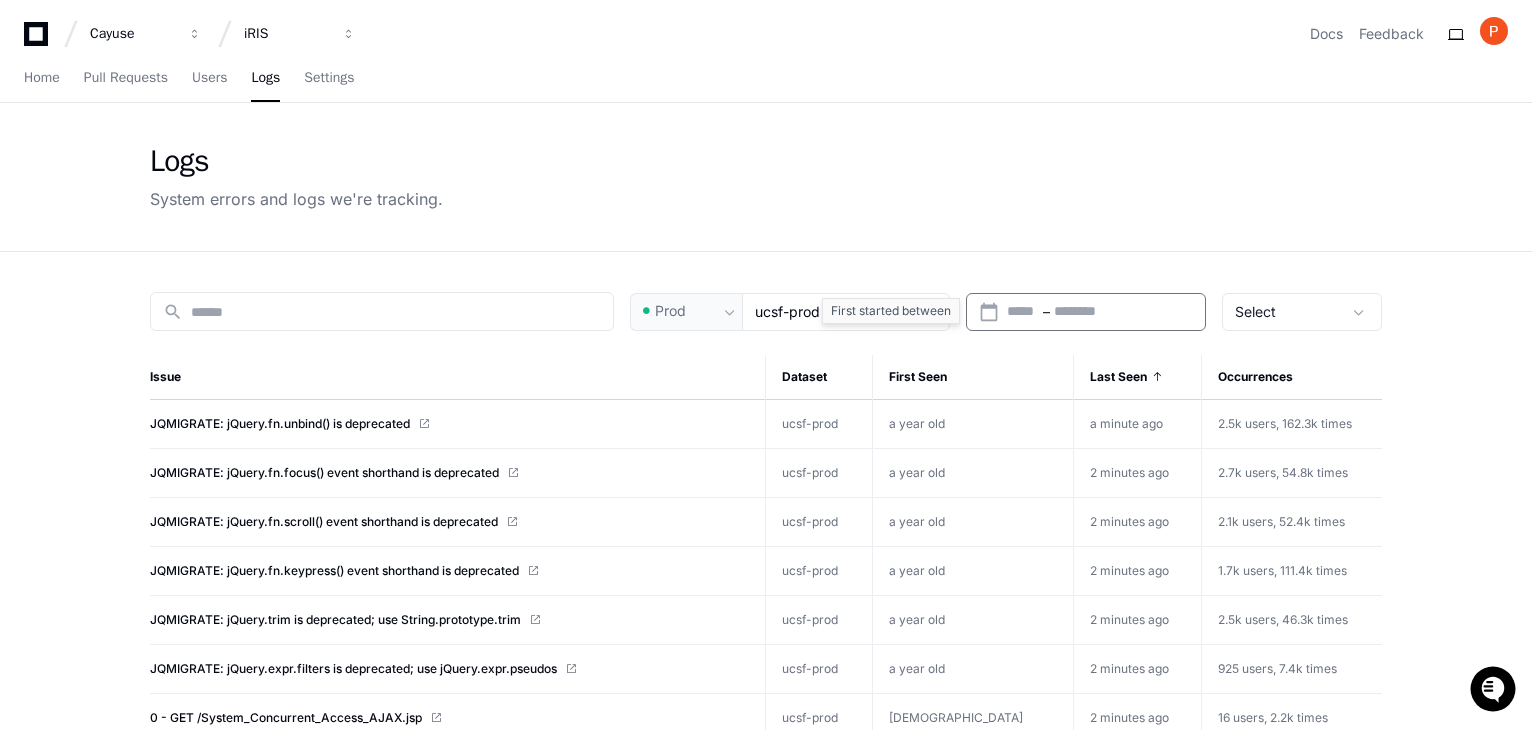 click at bounding box center (1023, 312) 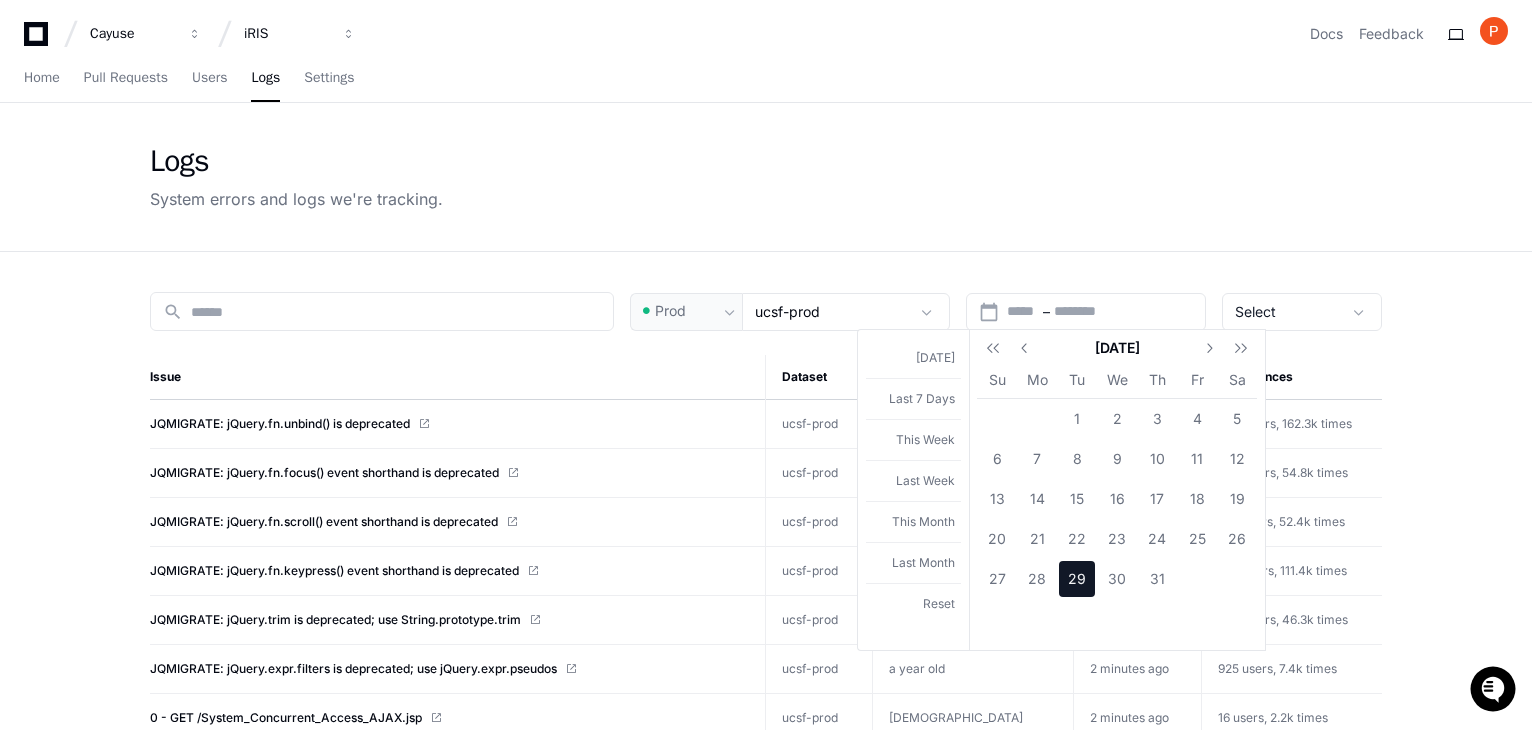 click on "29" at bounding box center [1077, 579] 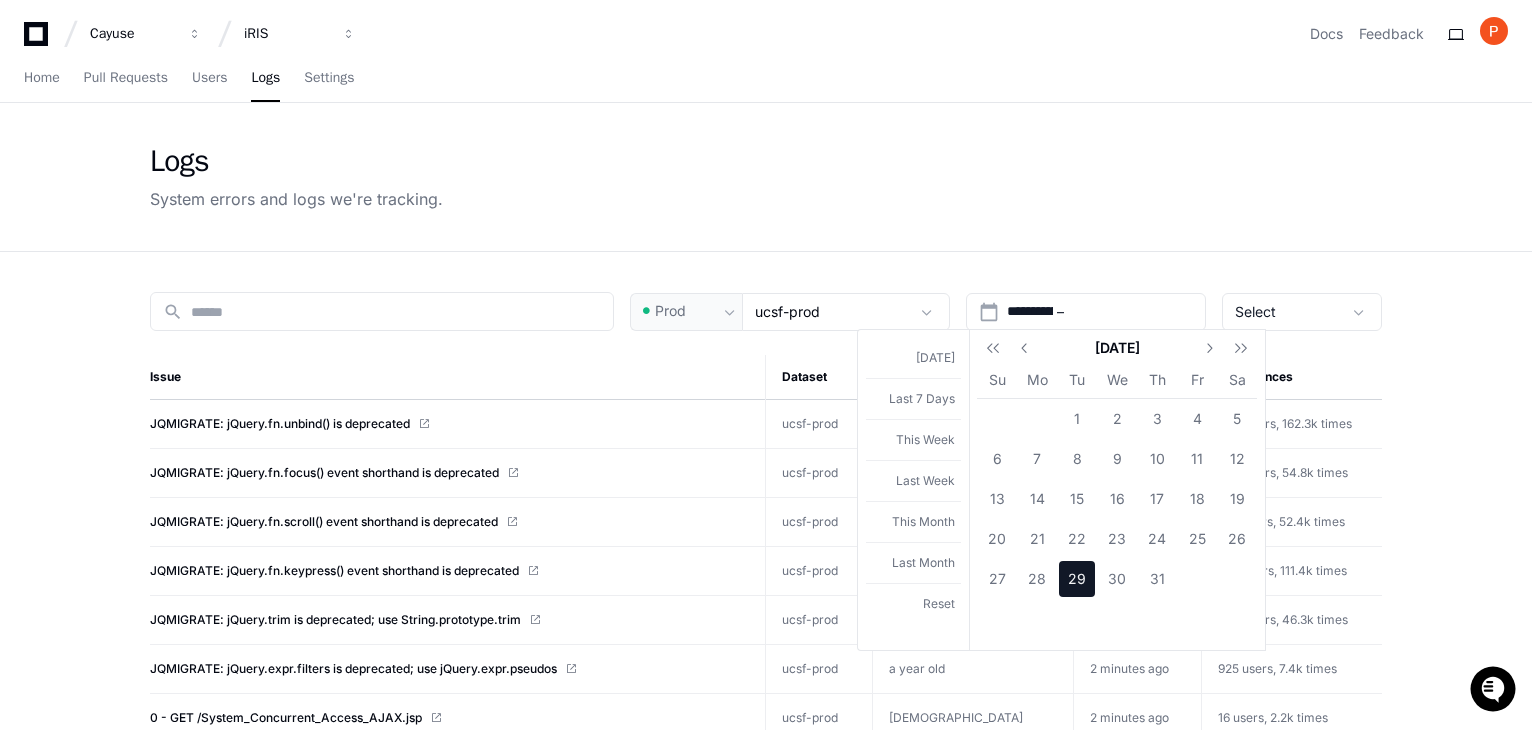 click at bounding box center (766, 365) 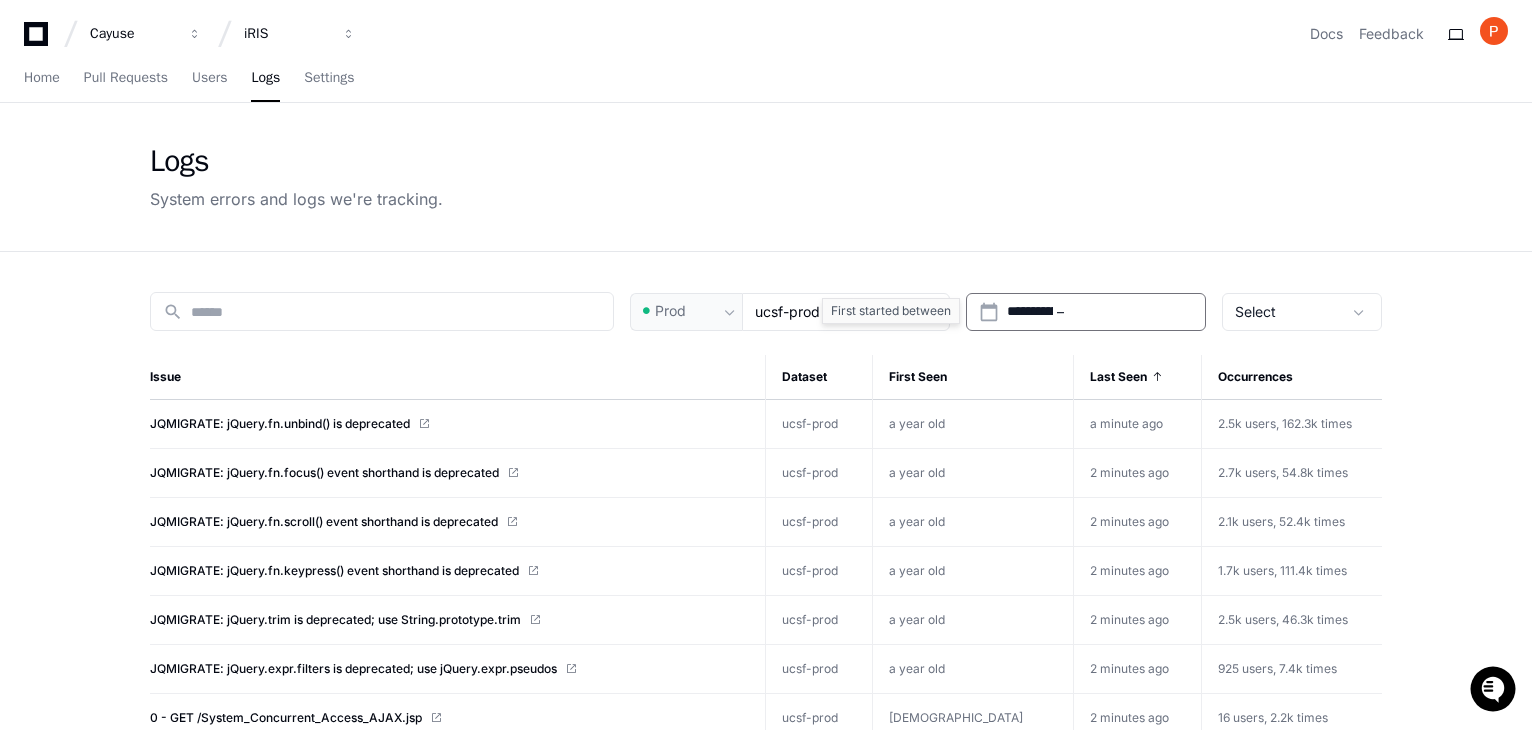 click at bounding box center (1112, 312) 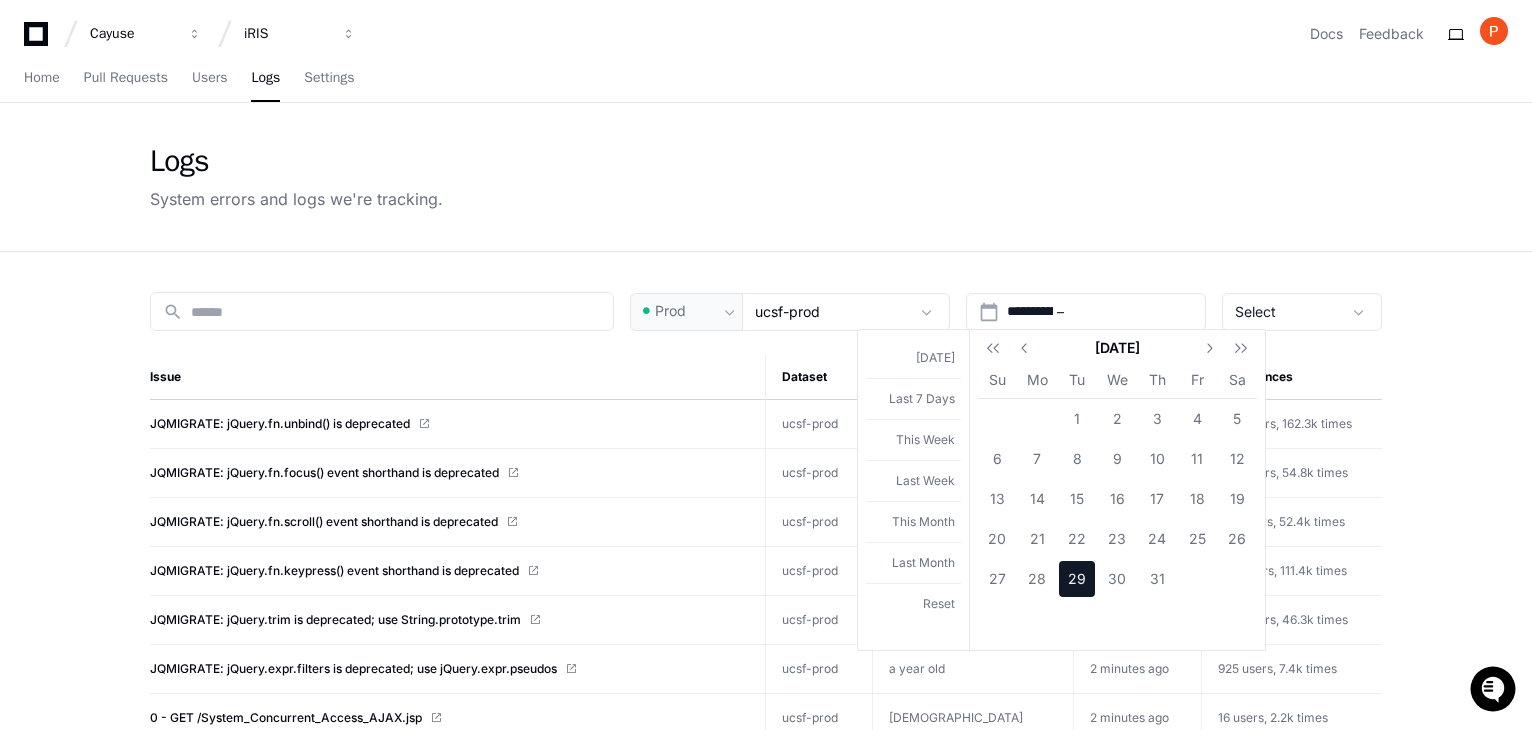 click on "29" at bounding box center [1077, 579] 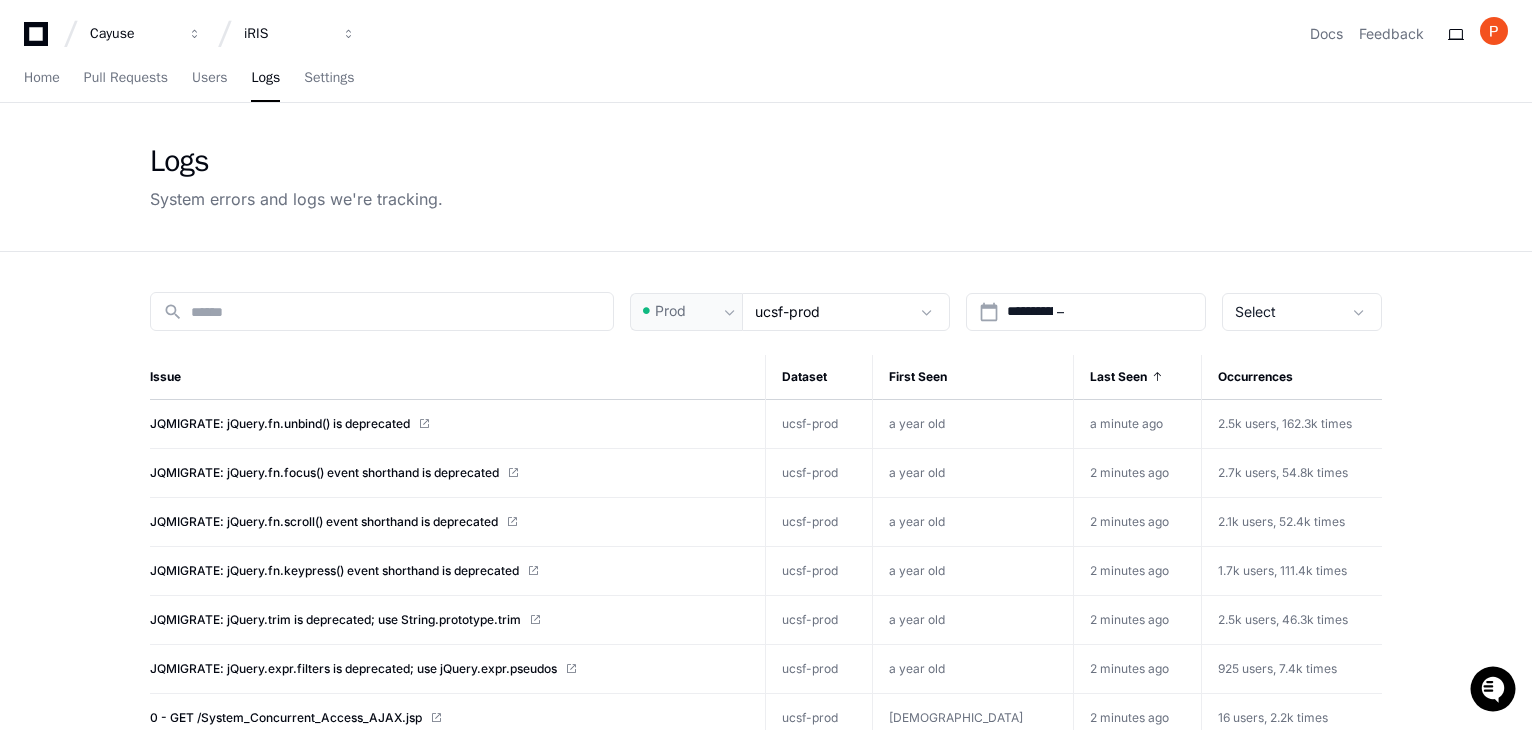 type on "**********" 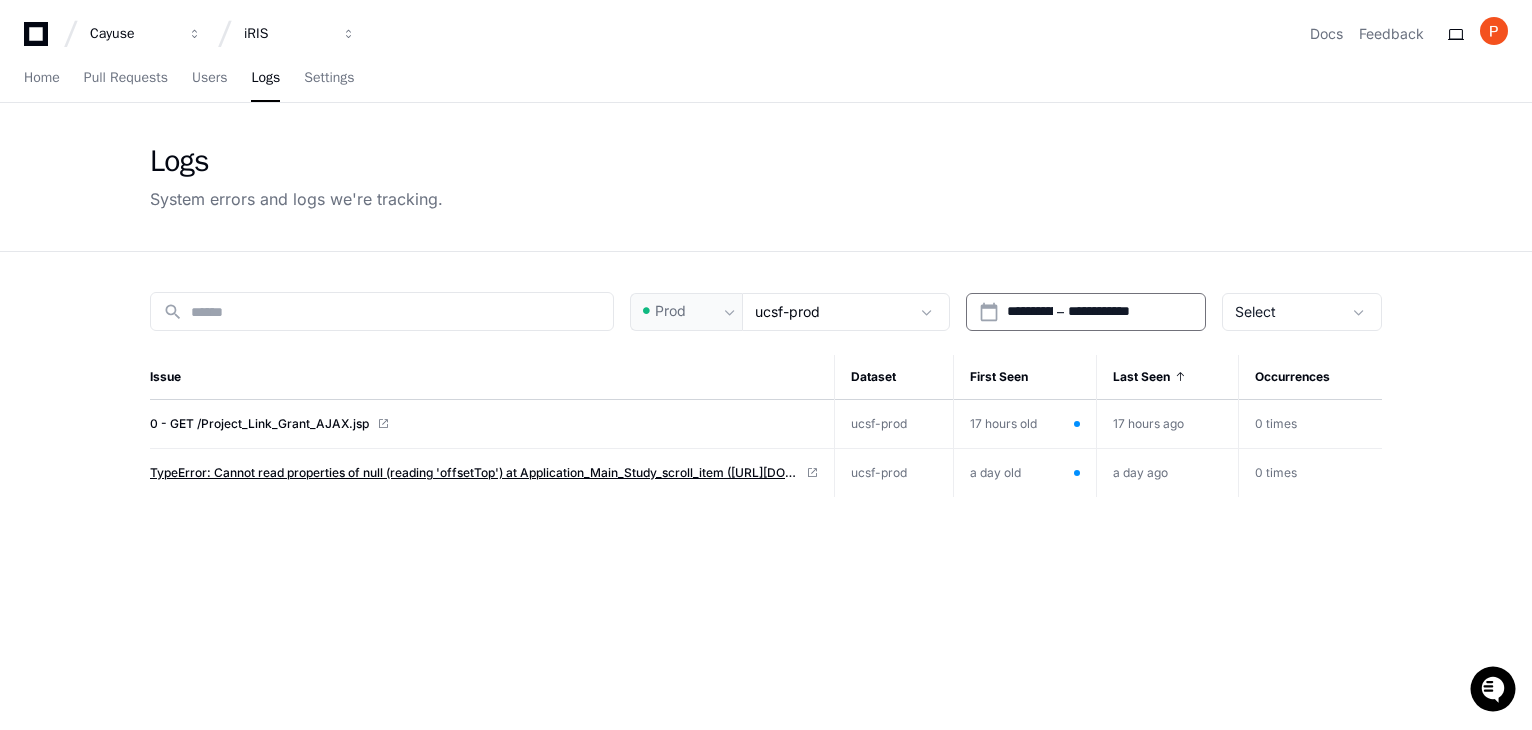 click on "TypeError: Cannot read properties of null (reading 'offsetTop')
at Application_Main_Study_scroll_item (https://iris.ucsf.edu/js/Application_Main_Study.js:739:53)
at https://iris.ucsf.edu/js/application_main.js:1475:26" 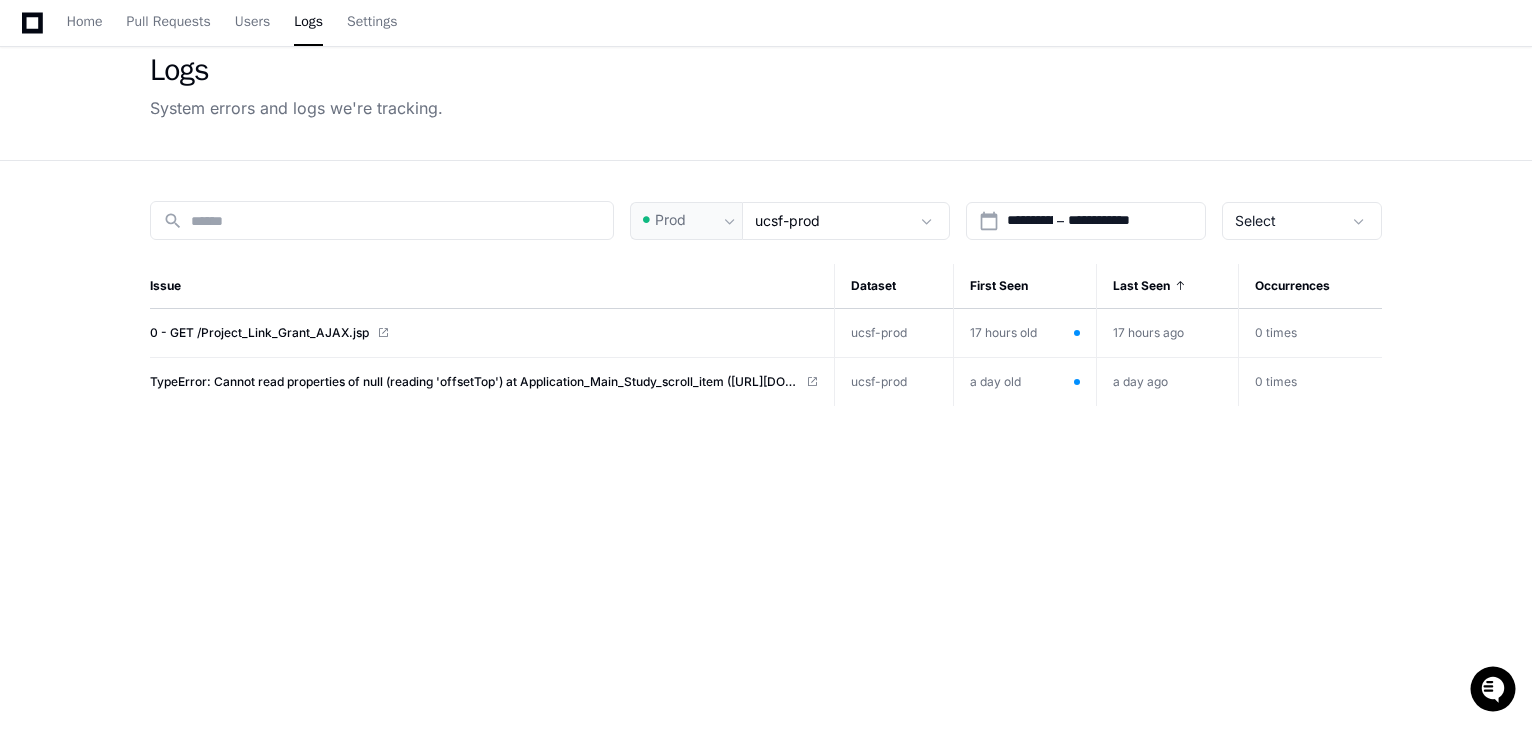 scroll, scrollTop: 200, scrollLeft: 0, axis: vertical 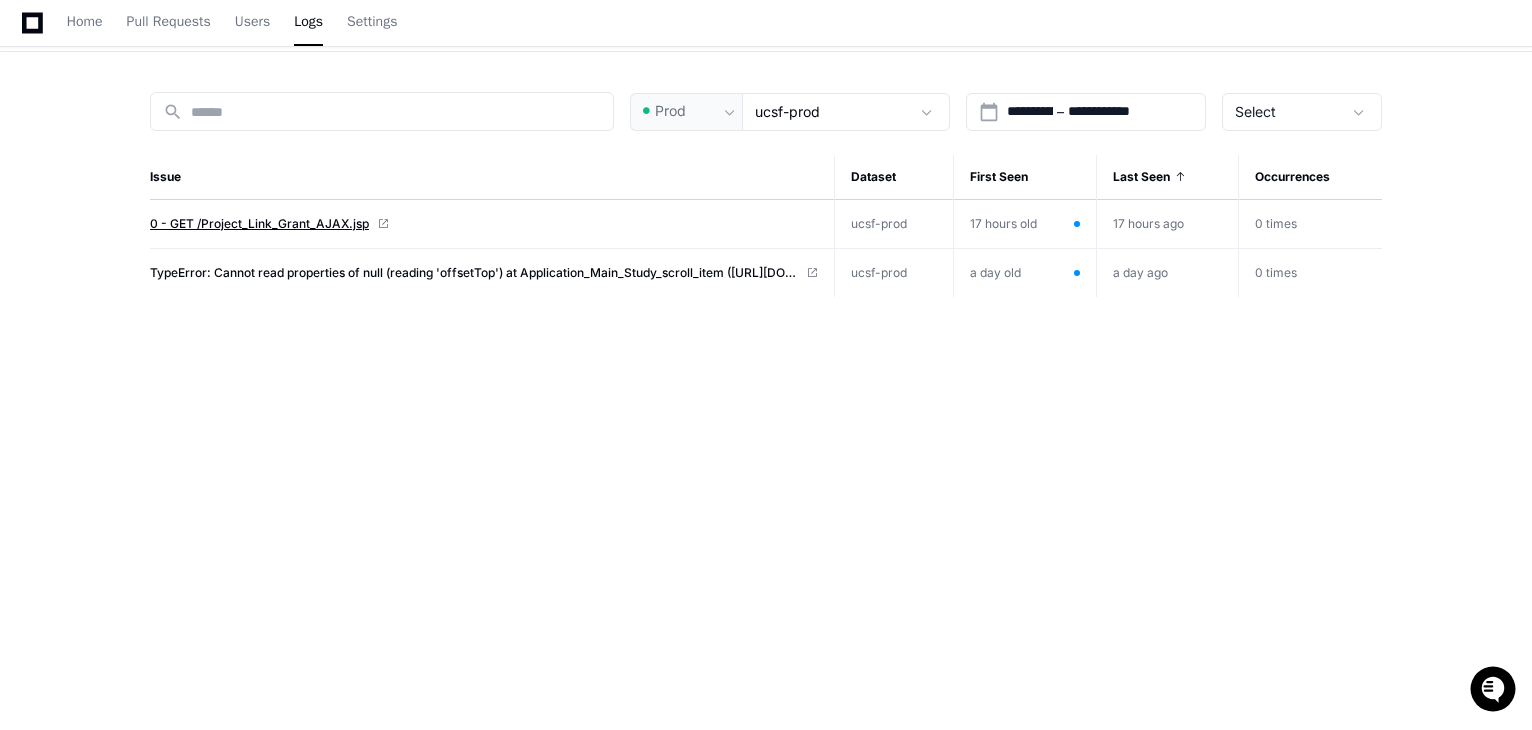 click on "0 - GET /Project_Link_Grant_AJAX.jsp" 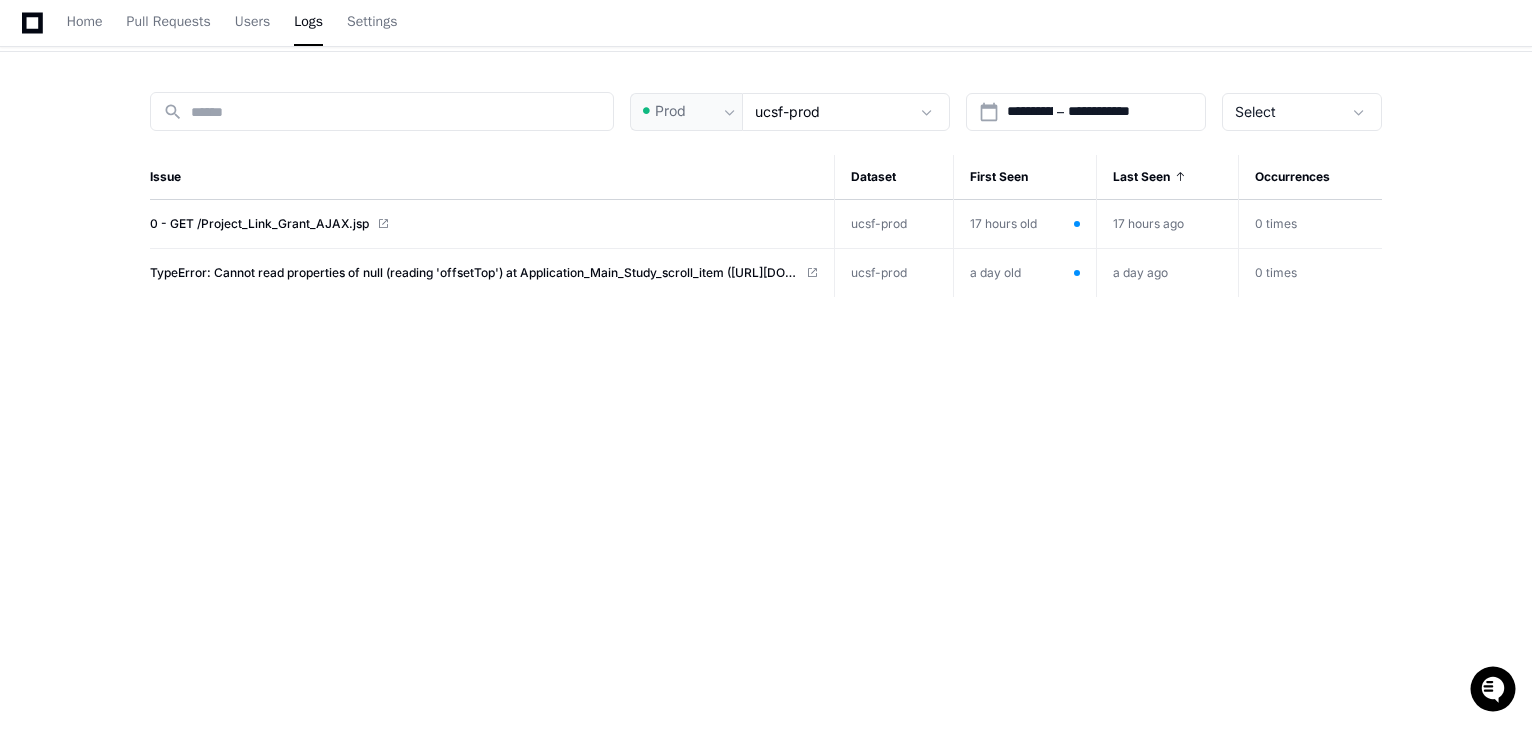scroll, scrollTop: 0, scrollLeft: 0, axis: both 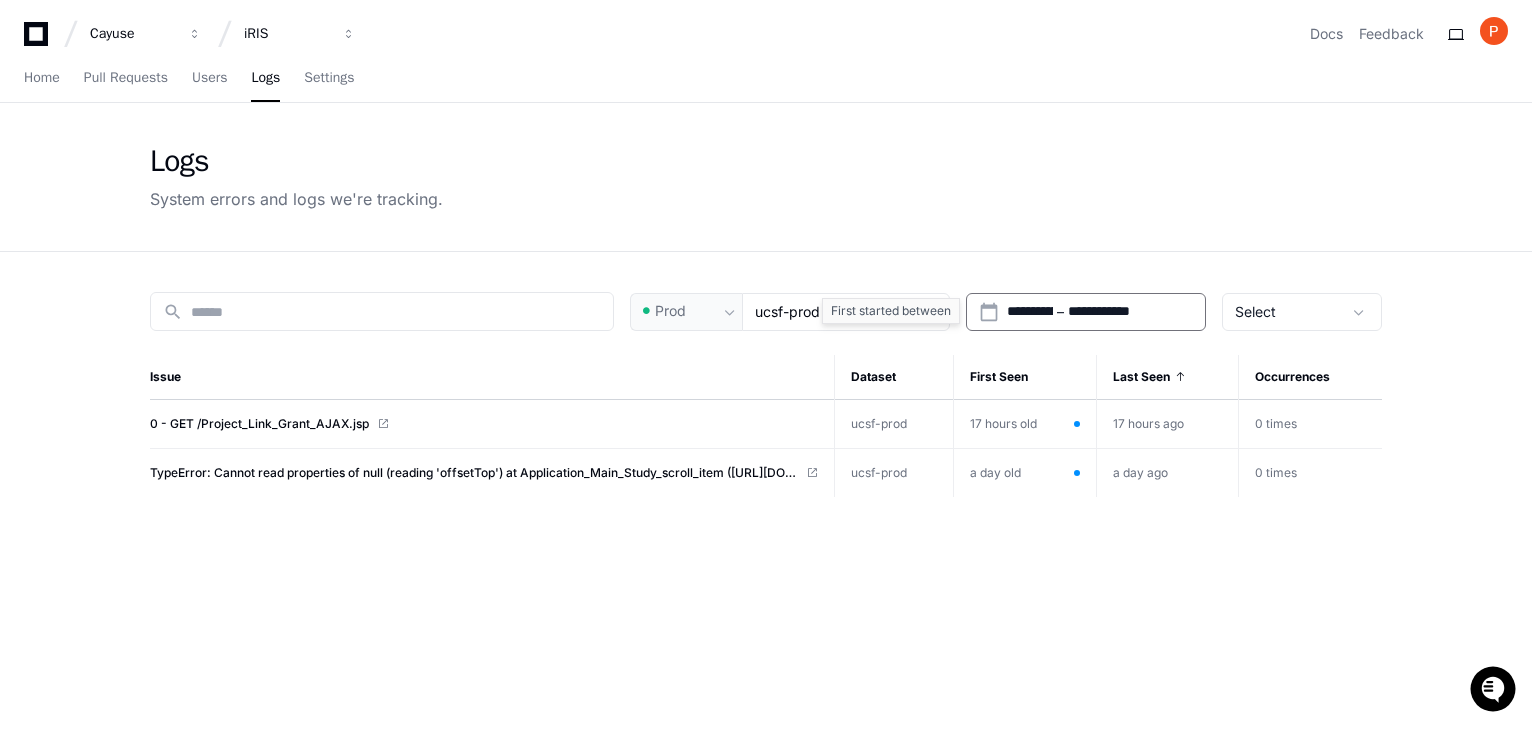 click on "**********" at bounding box center (1030, 312) 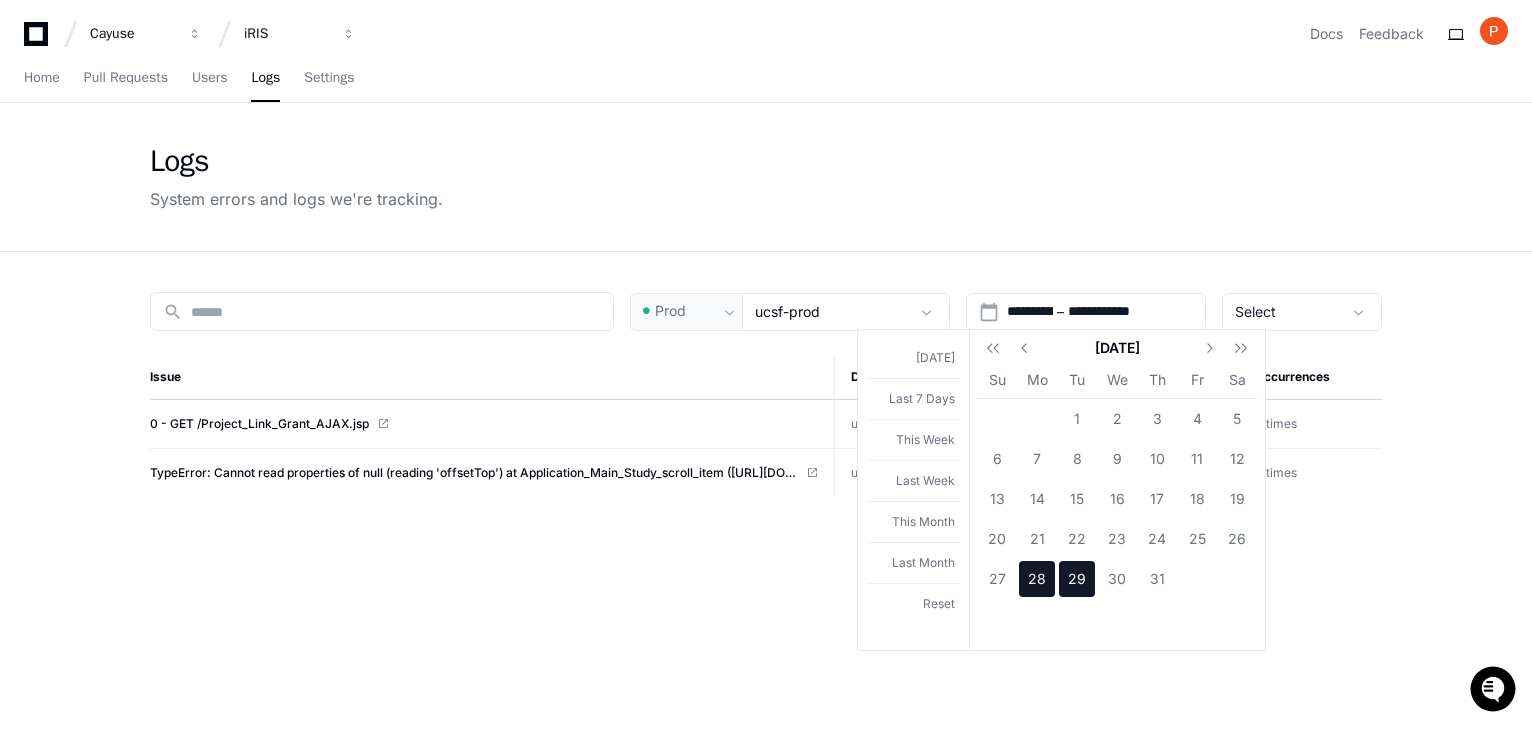 click on "28" at bounding box center (1037, 579) 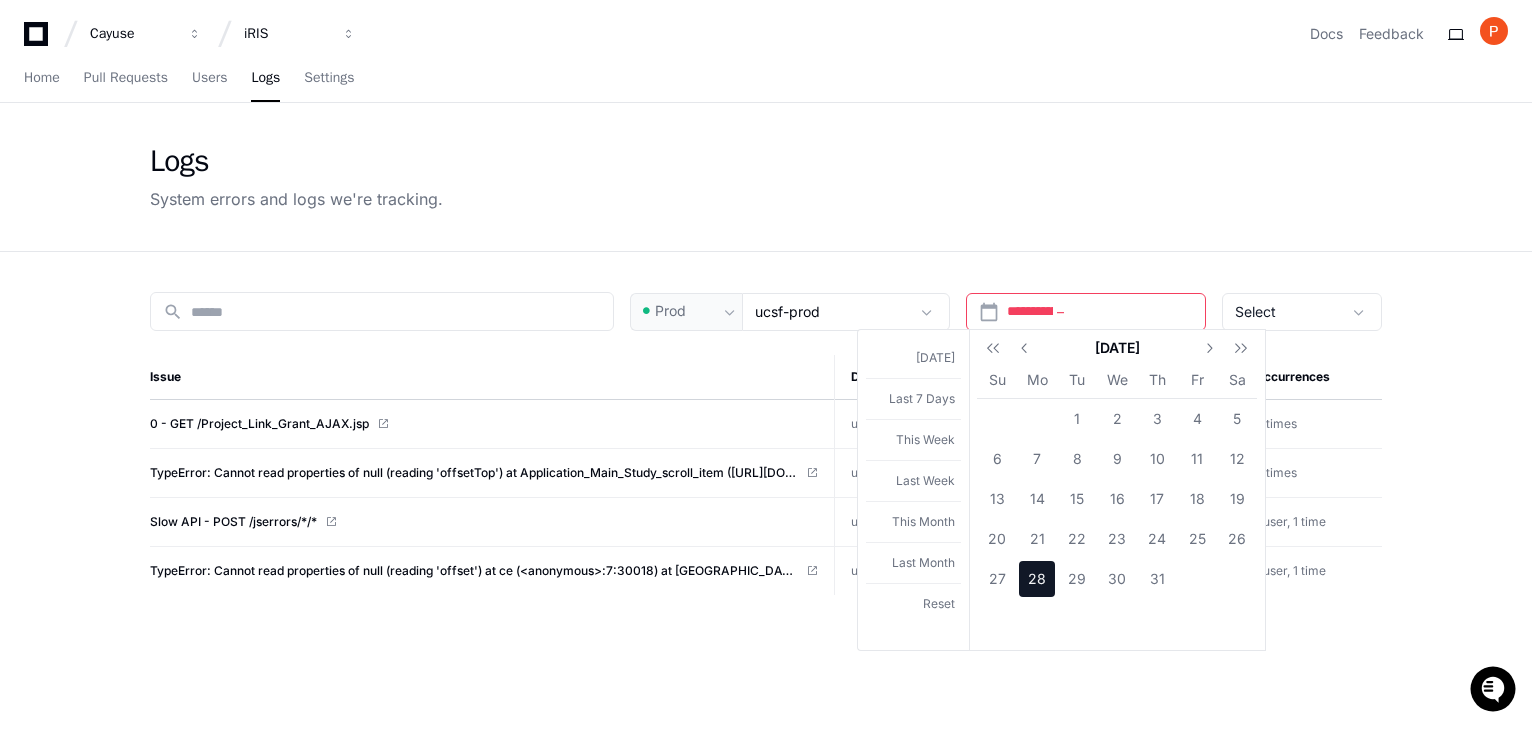 click at bounding box center [766, 365] 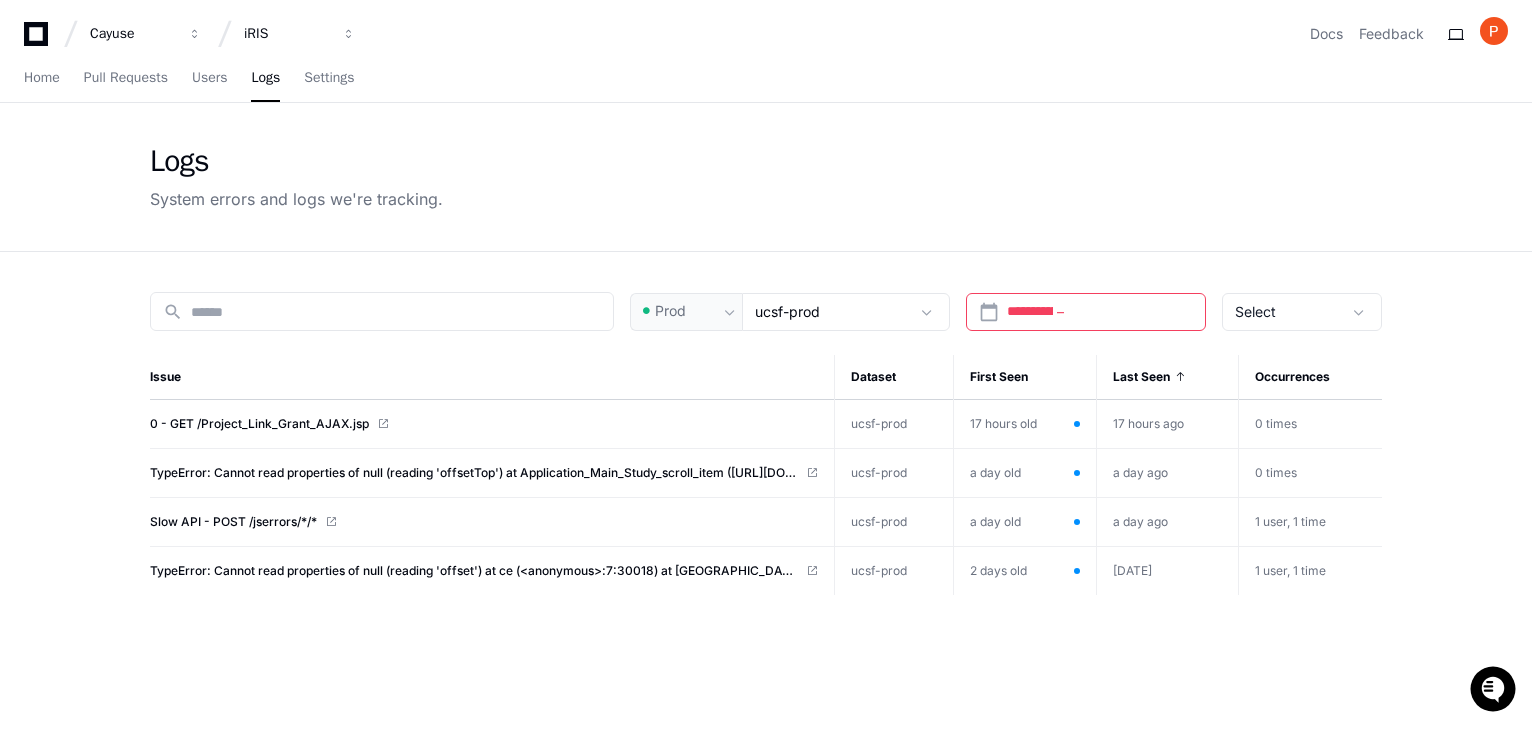 click at bounding box center (1112, 312) 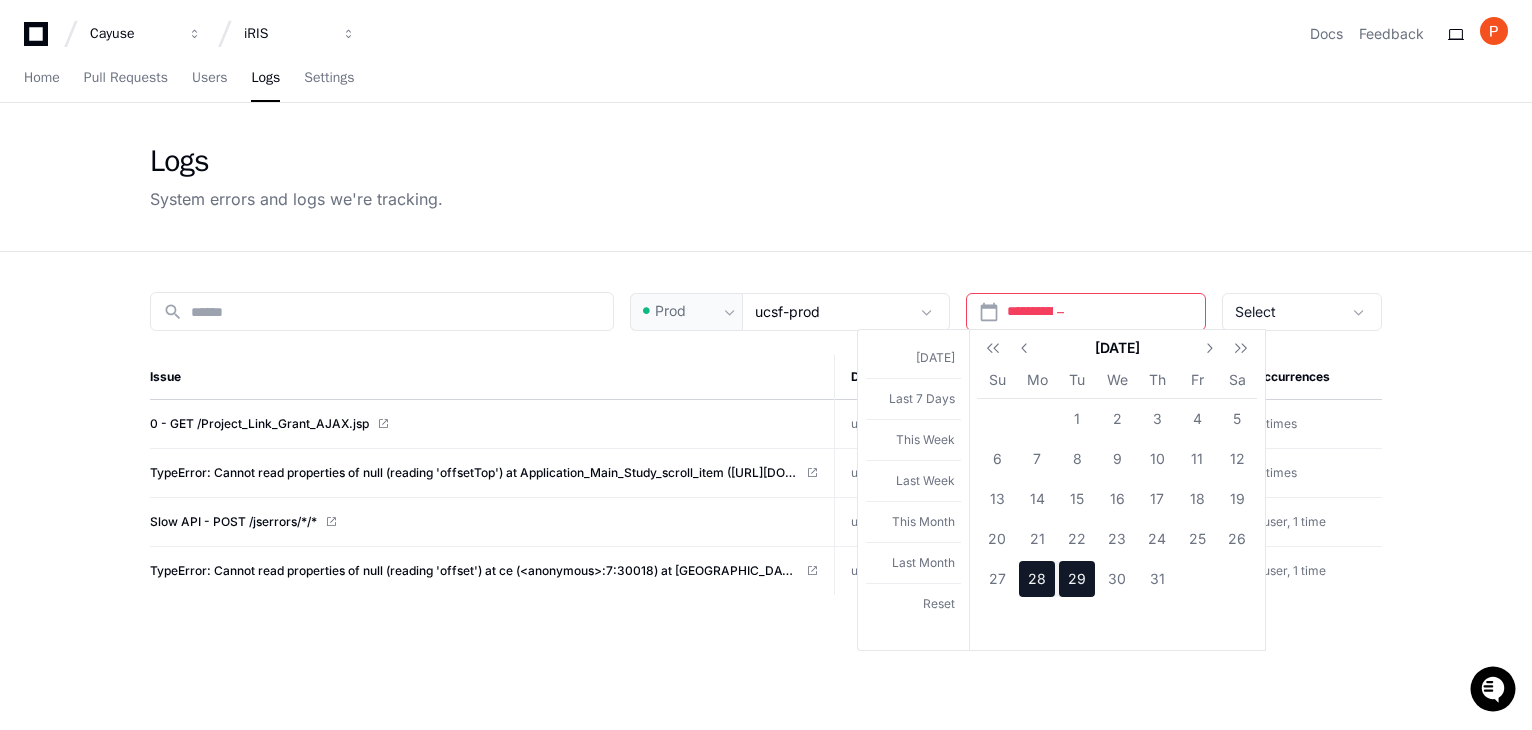 click on "29" at bounding box center [1077, 579] 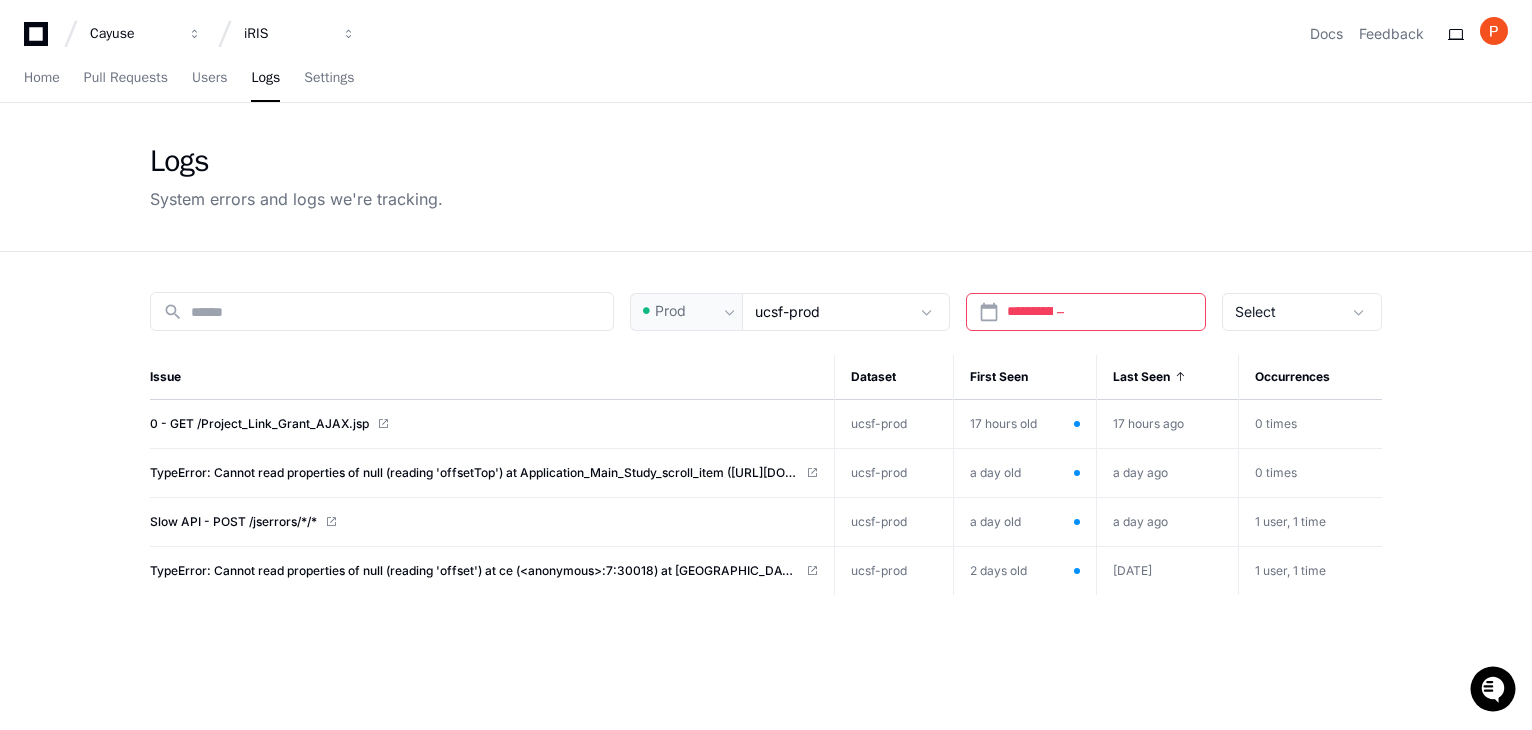 type on "**********" 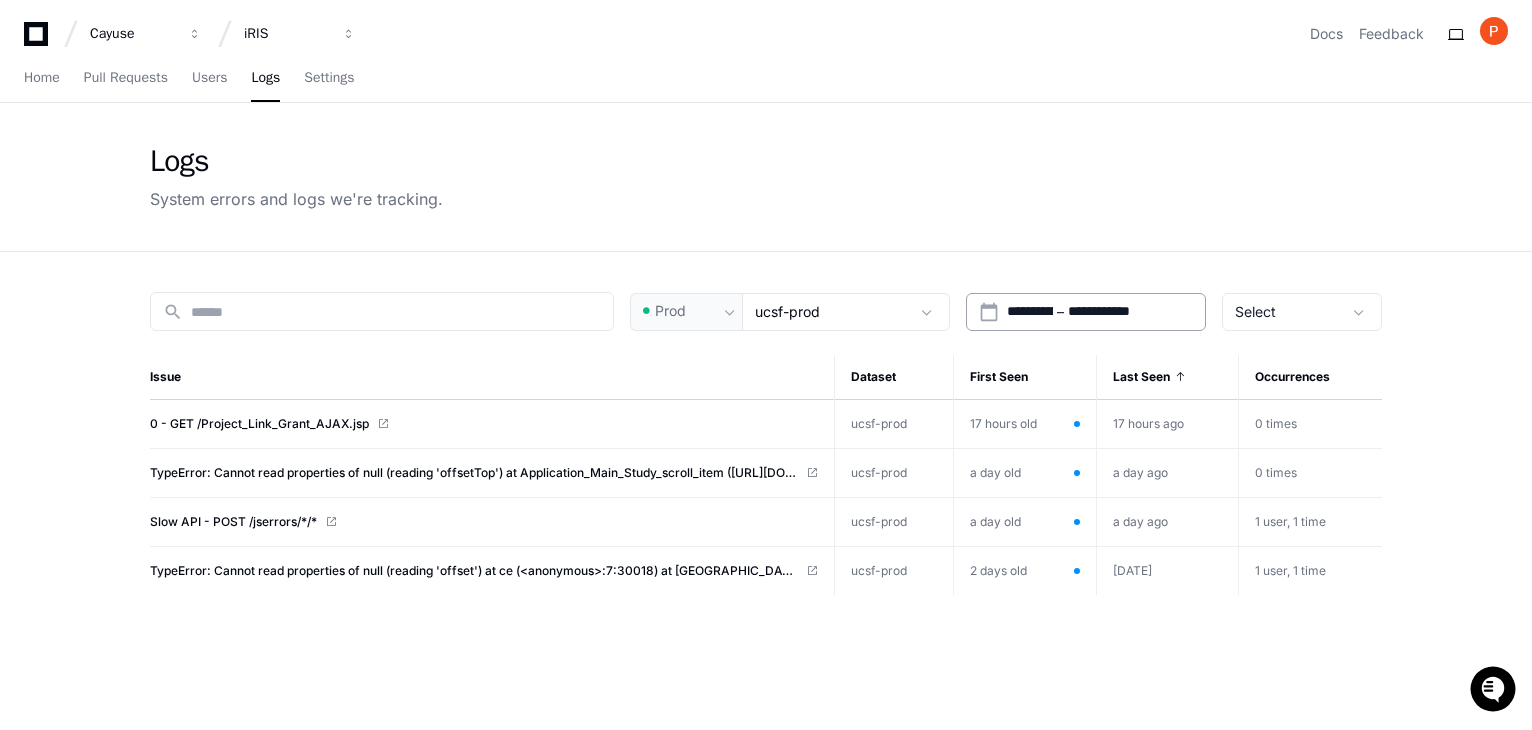 click on "calendar_today" 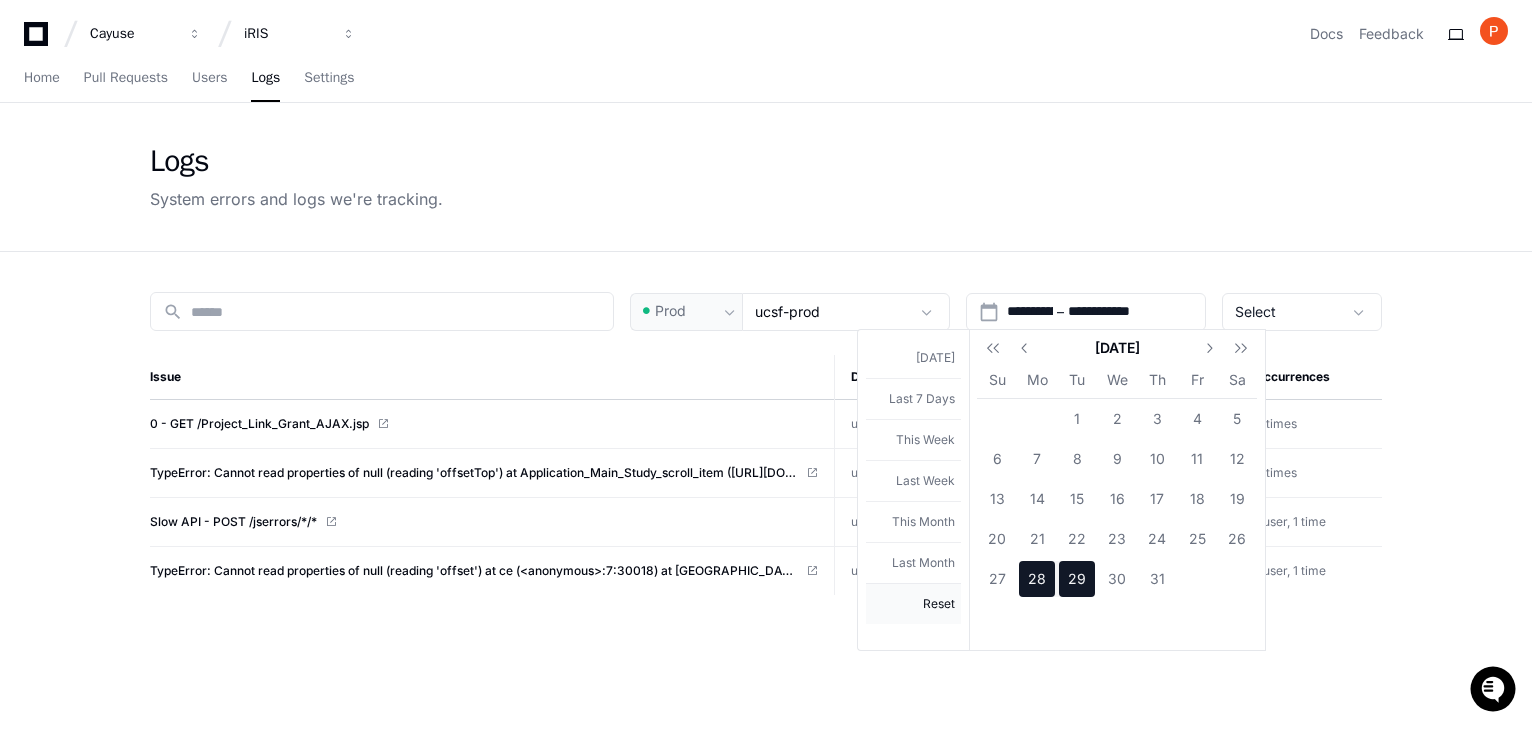 click on "Reset" at bounding box center [913, 603] 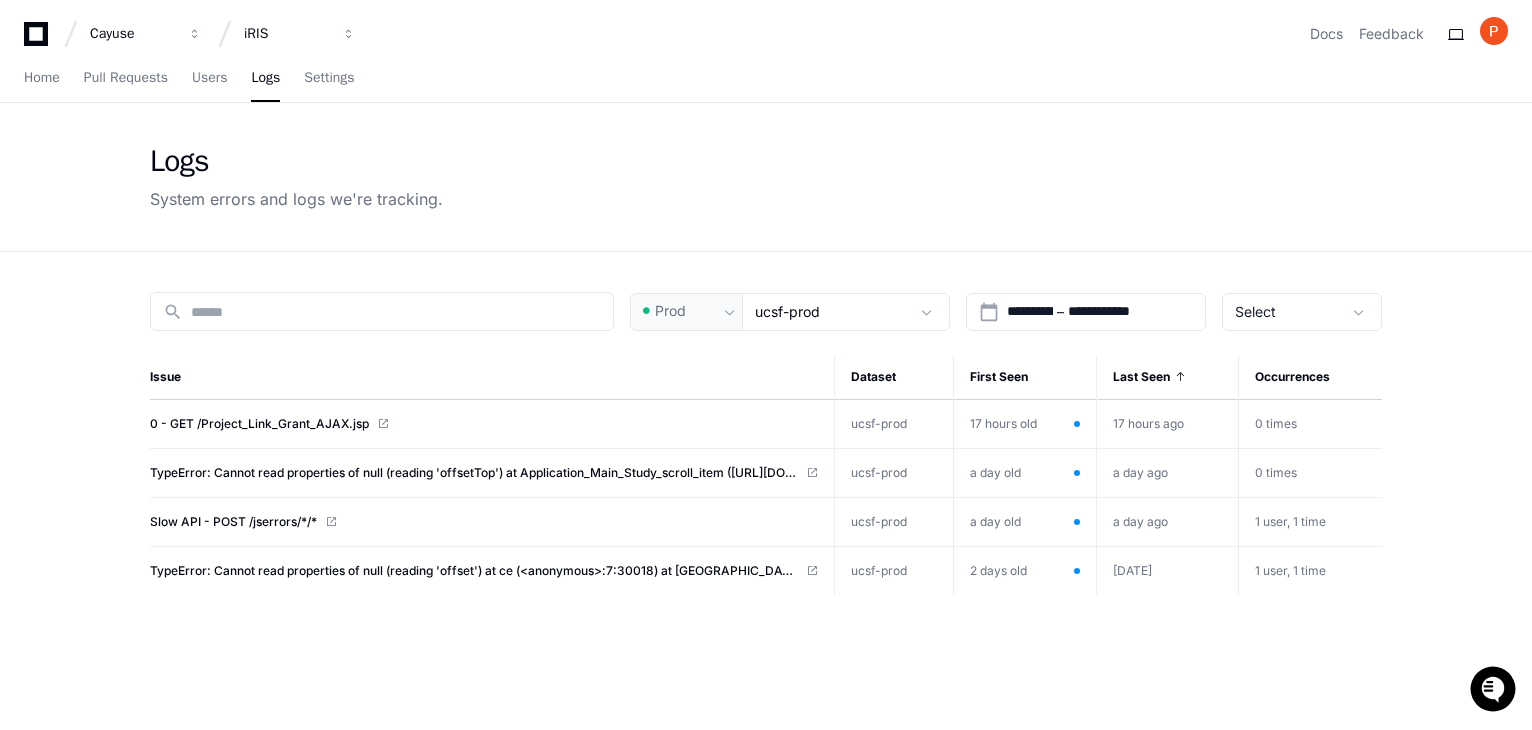 type 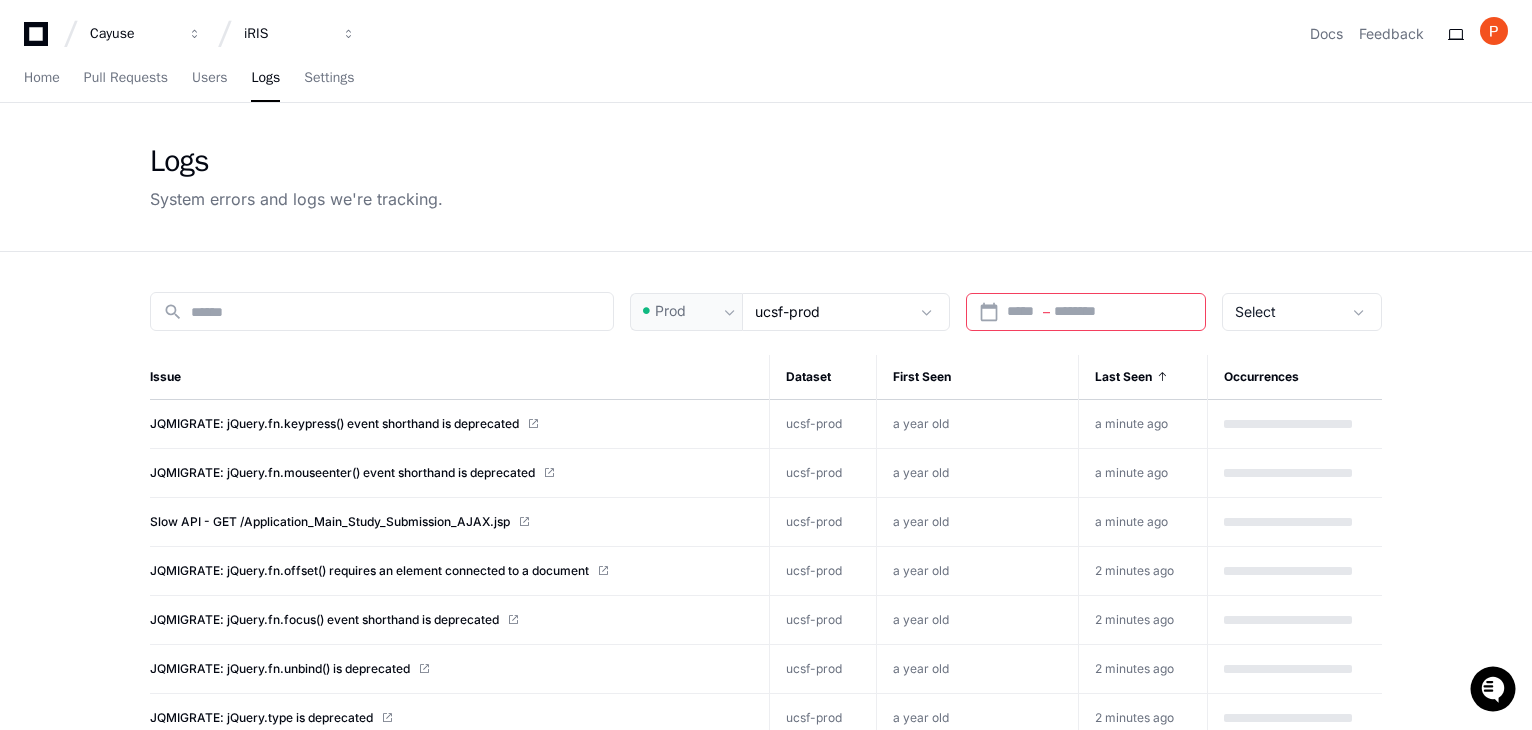 click on "Logs System errors and logs we're tracking." 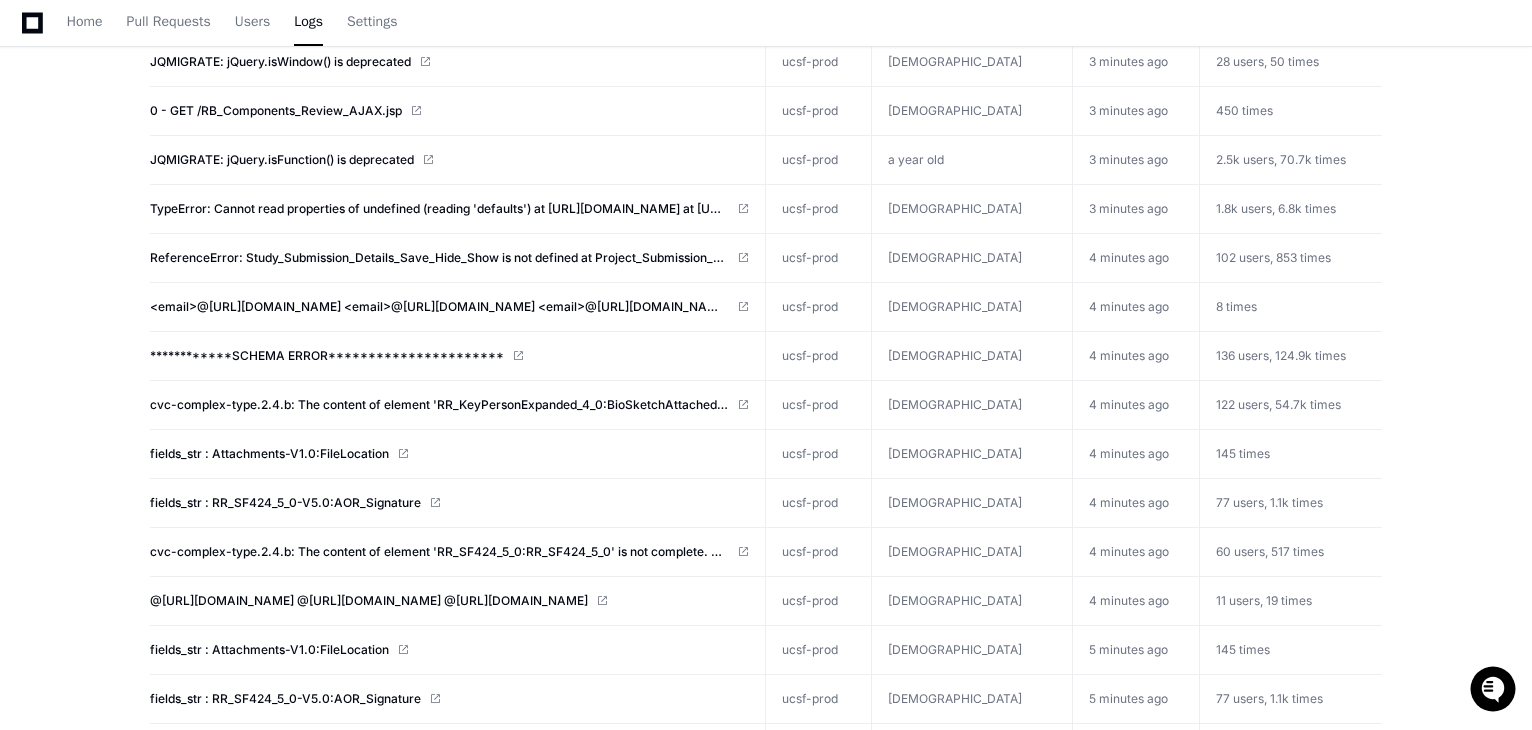 scroll, scrollTop: 1000, scrollLeft: 0, axis: vertical 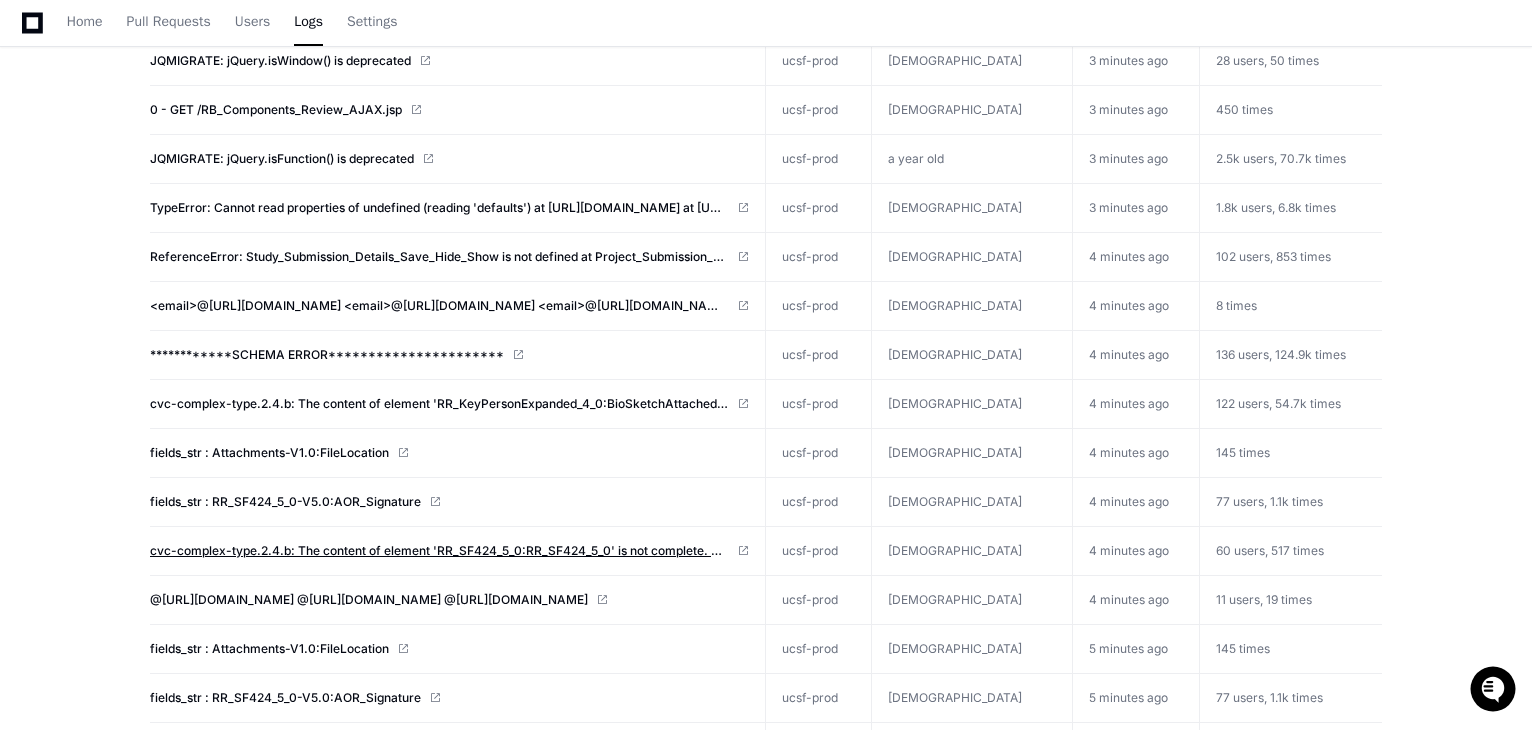 click on "cvc-complex-type.2.4.b: The content of element 'RR_SF424_5_0:RR_SF424_5_0' is not complete. One of '{"http://apply.grants.gov/forms/RR_SF424_5_0-V5.0":AOR_Signature}' is expected." 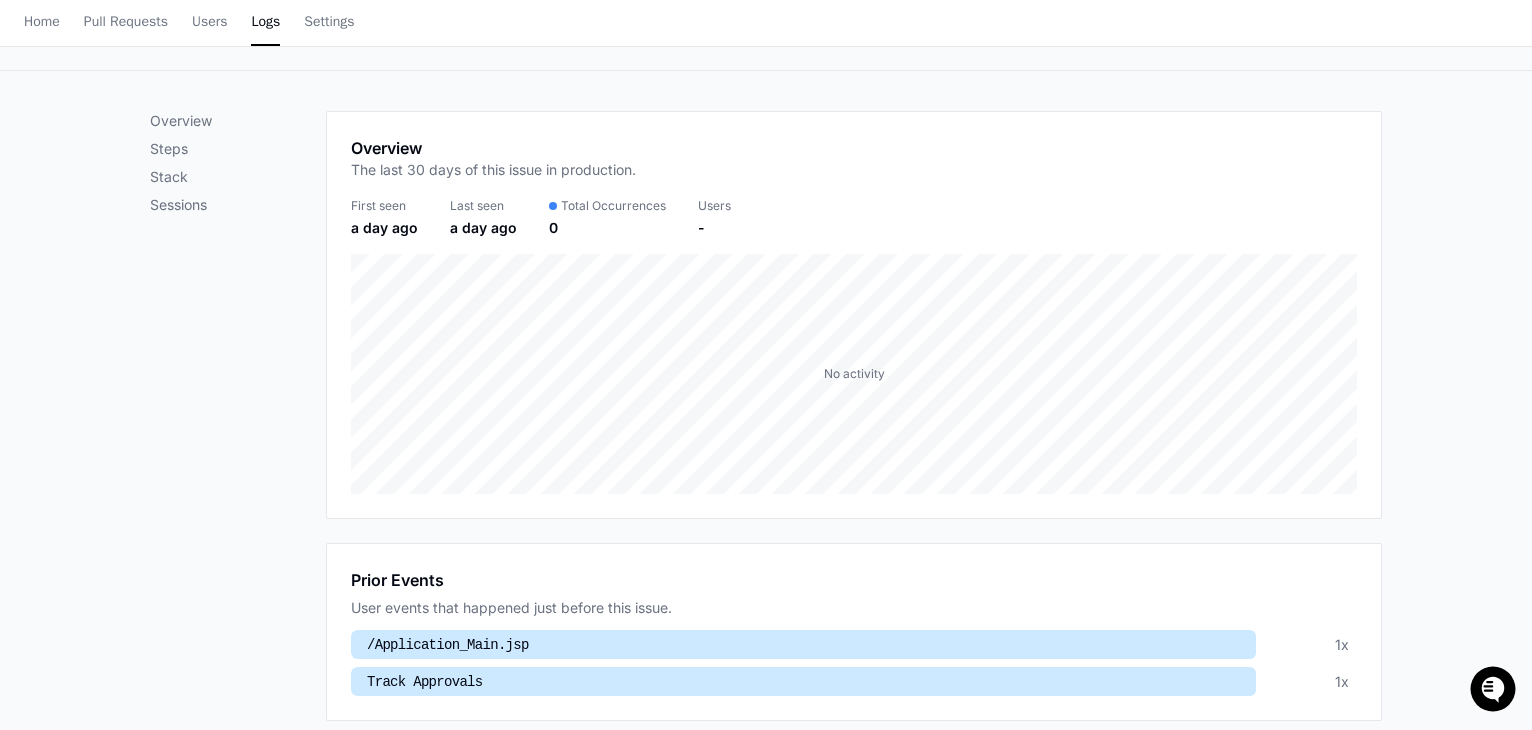 scroll, scrollTop: 24, scrollLeft: 0, axis: vertical 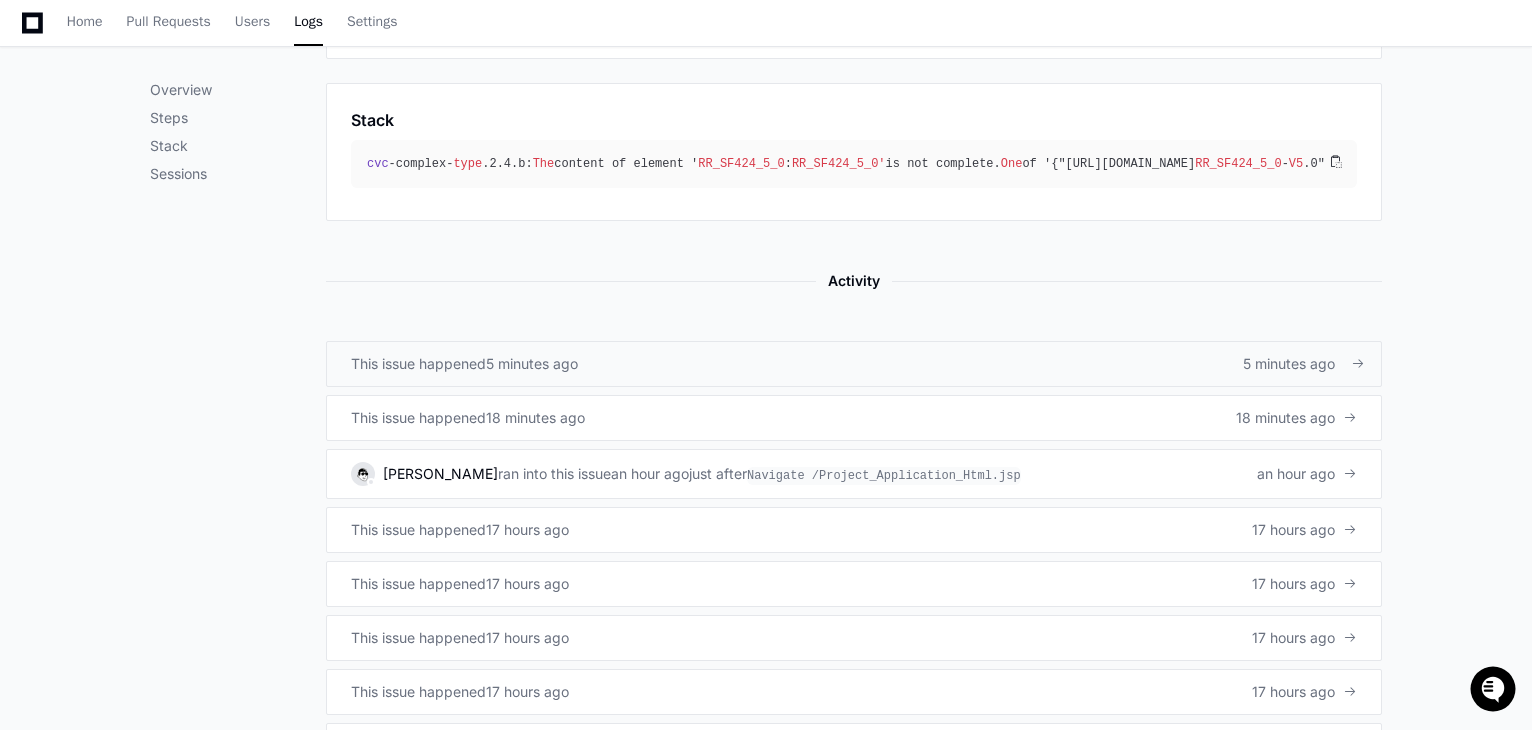 click on "5 minutes ago" 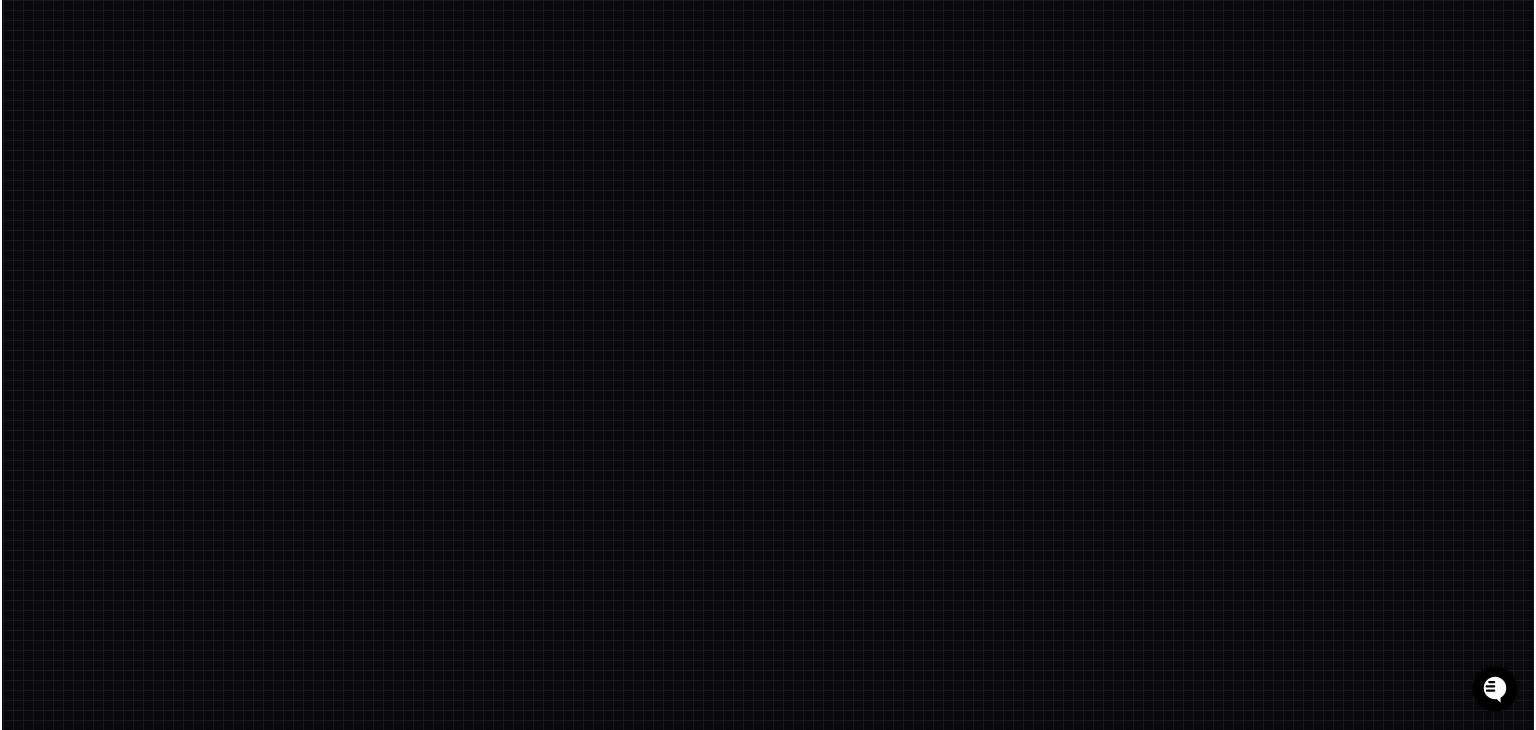 scroll, scrollTop: 0, scrollLeft: 0, axis: both 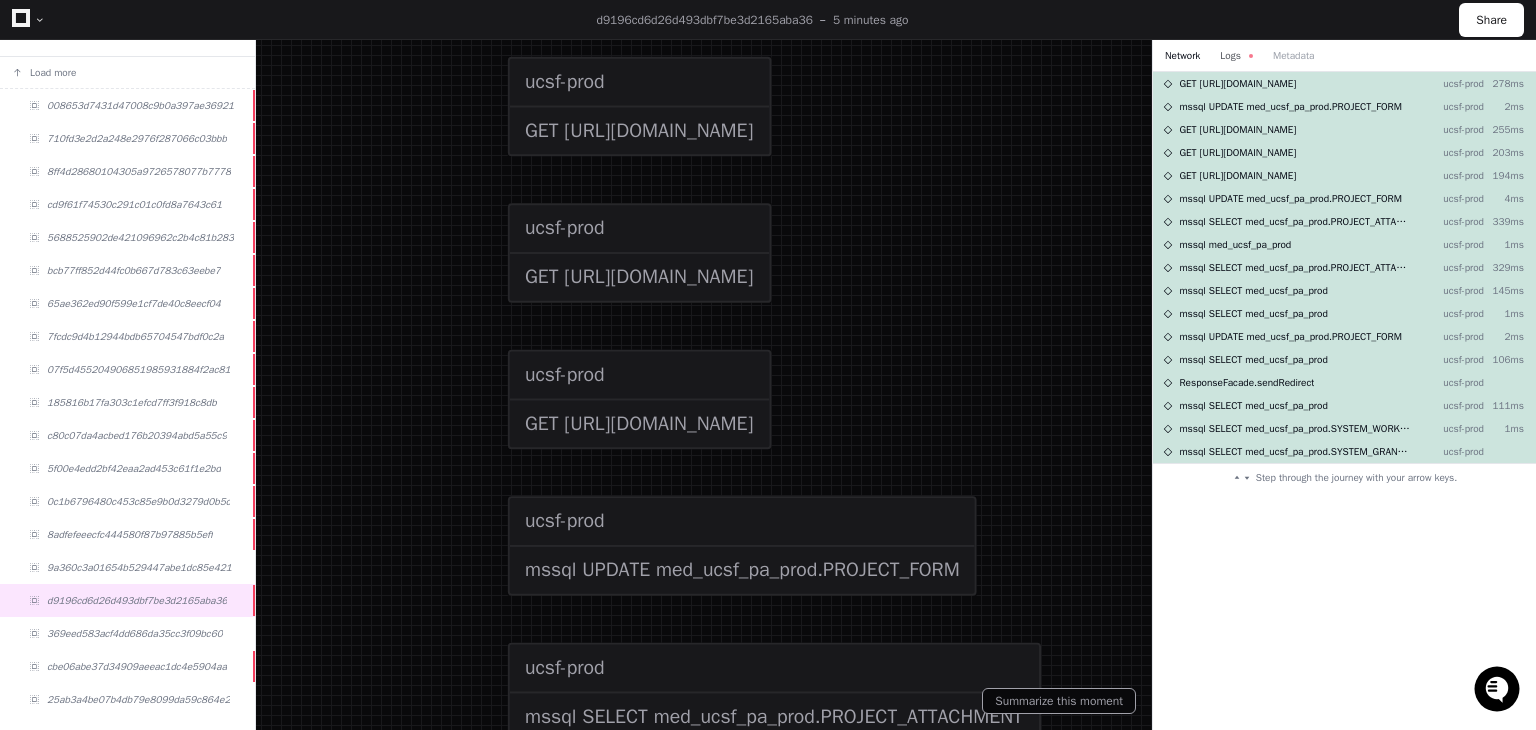 click on "Logs" 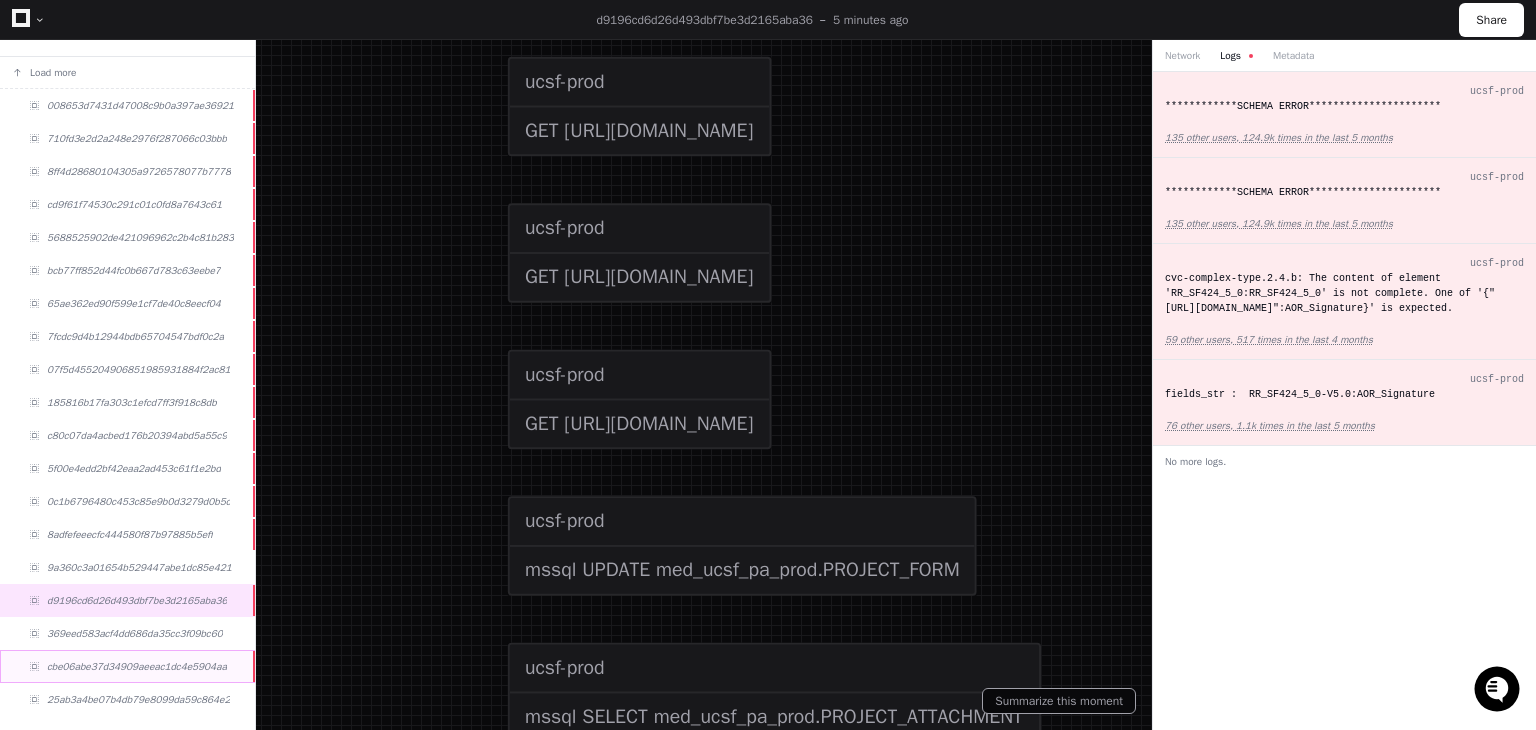 click on "cbe06abe37d34909aeeac1dc4e5904aa" 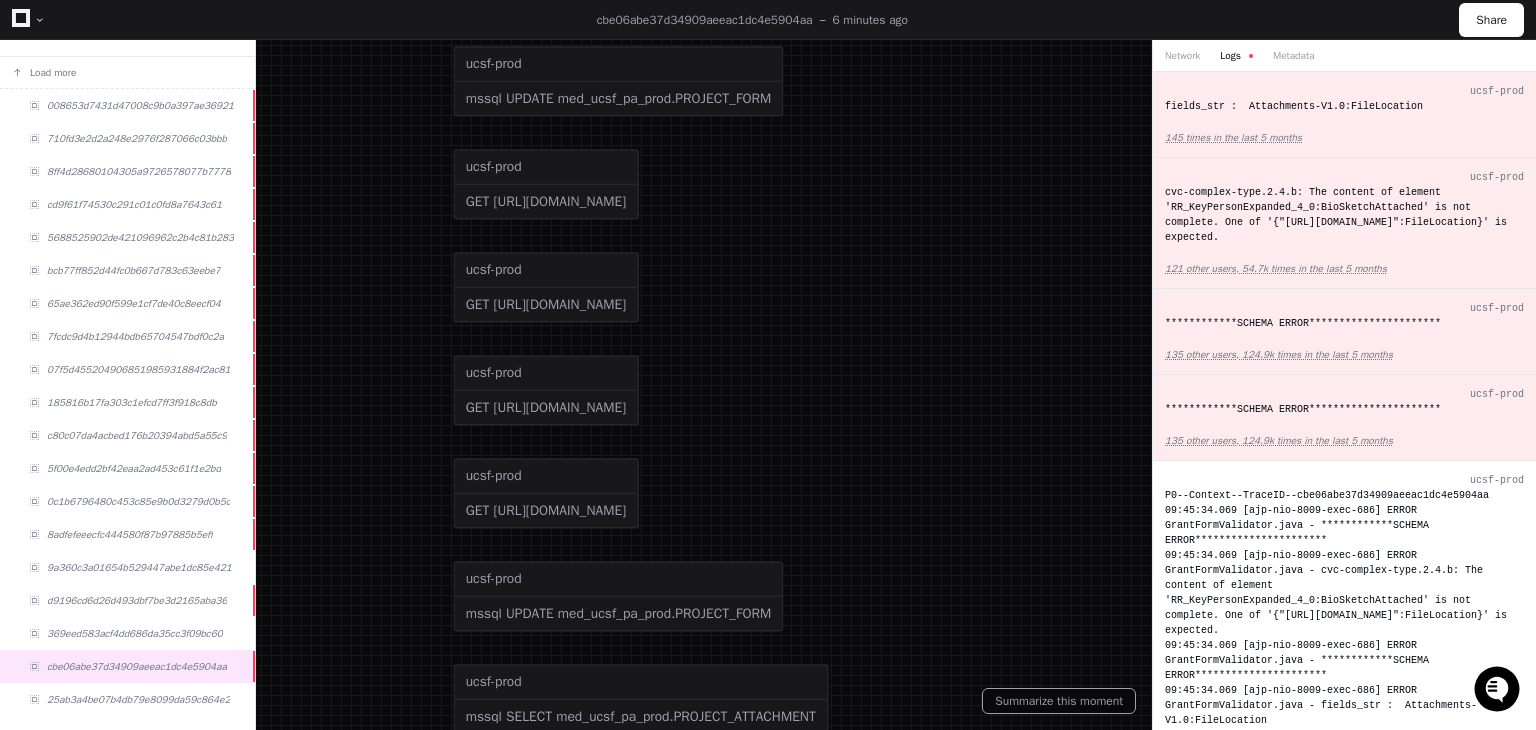 drag, startPoint x: 653, startPoint y: 306, endPoint x: 373, endPoint y: 199, distance: 299.74823 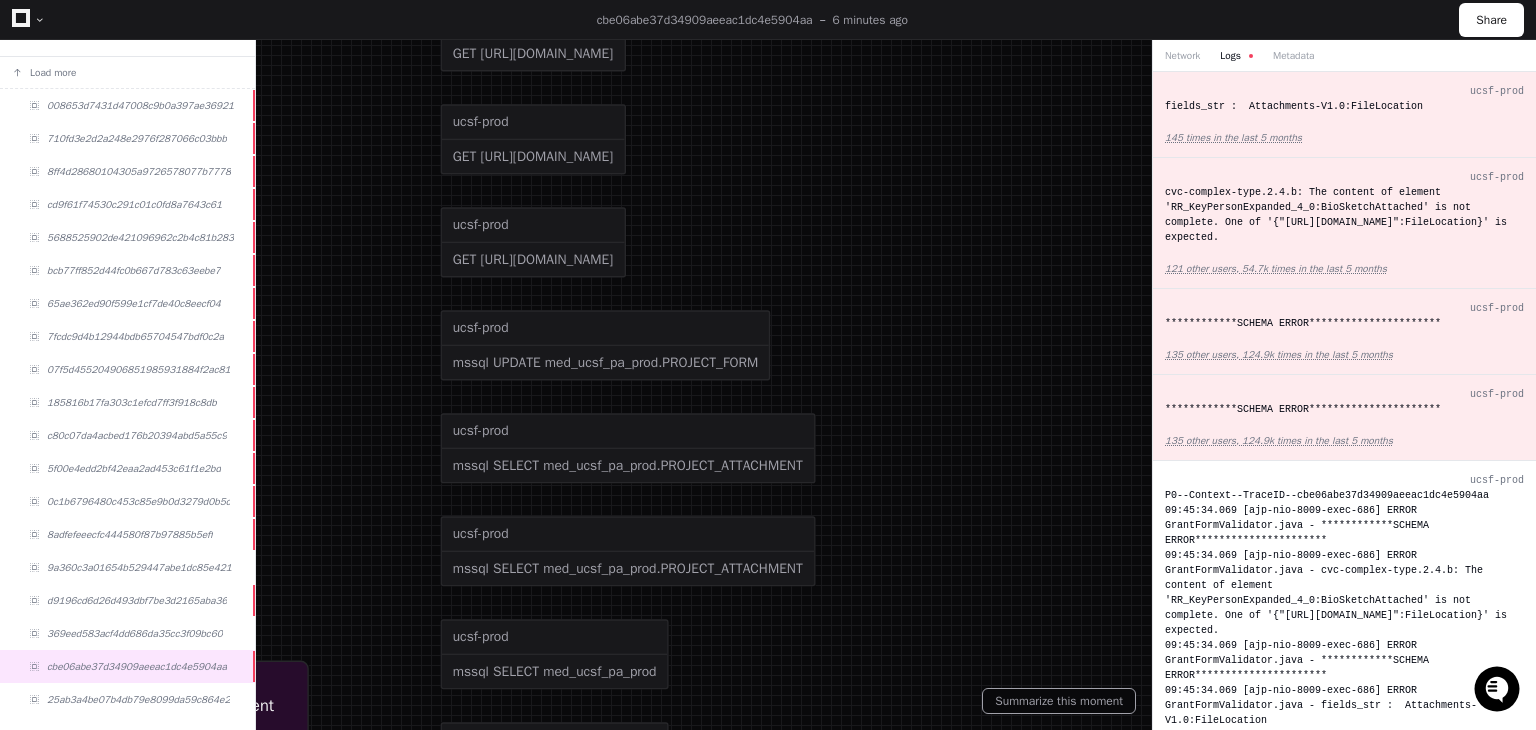 drag, startPoint x: 1004, startPoint y: 482, endPoint x: 996, endPoint y: 246, distance: 236.13556 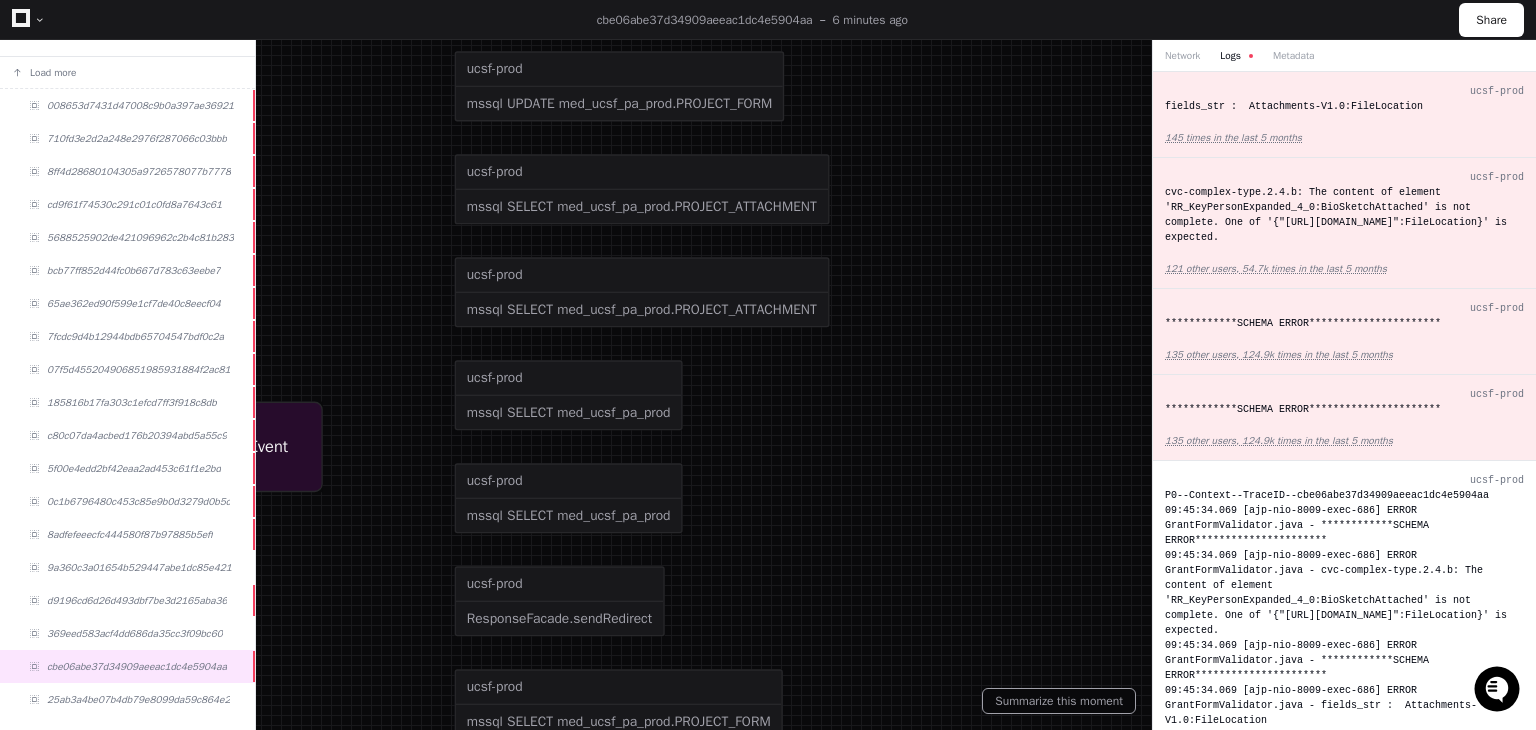drag, startPoint x: 960, startPoint y: 481, endPoint x: 974, endPoint y: 222, distance: 259.3781 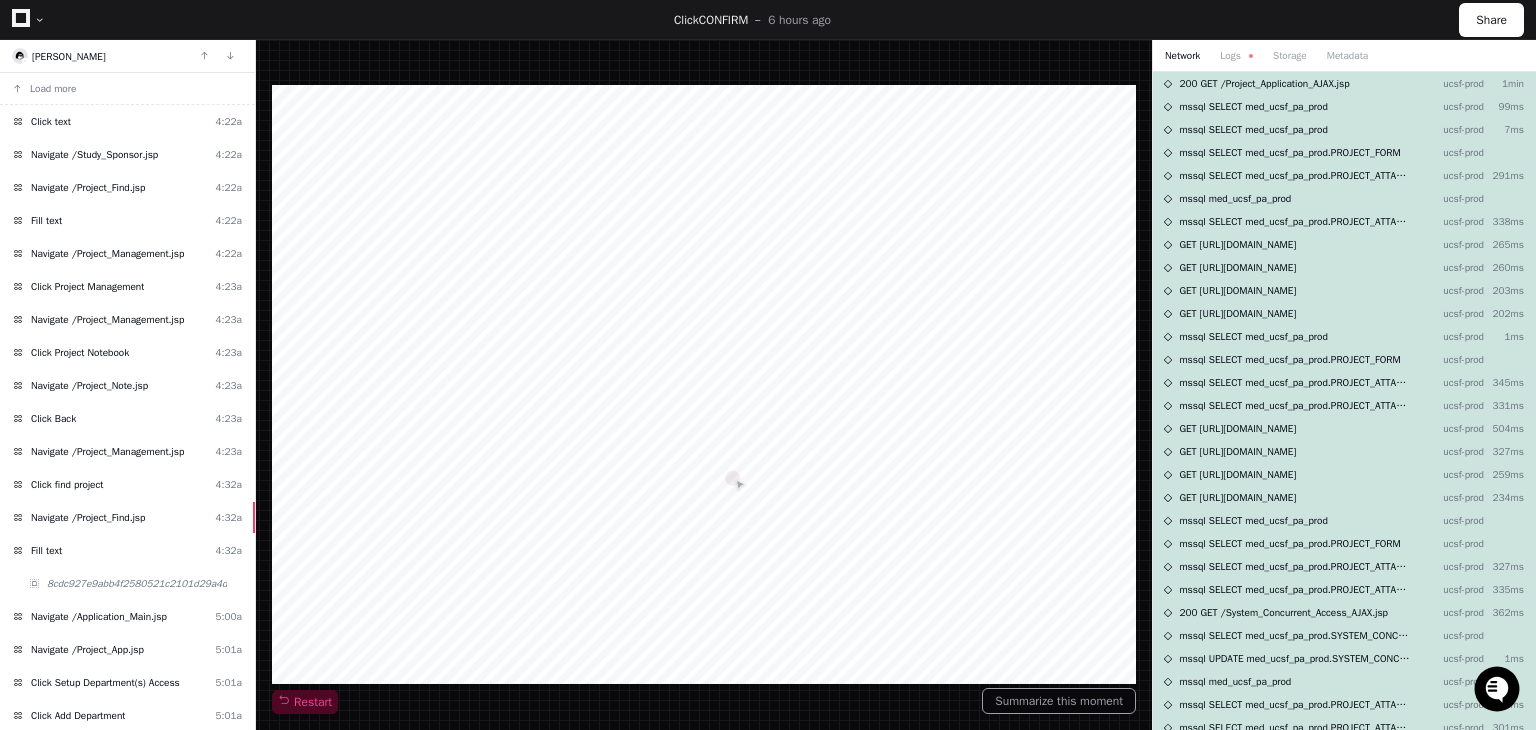 scroll, scrollTop: 0, scrollLeft: 0, axis: both 